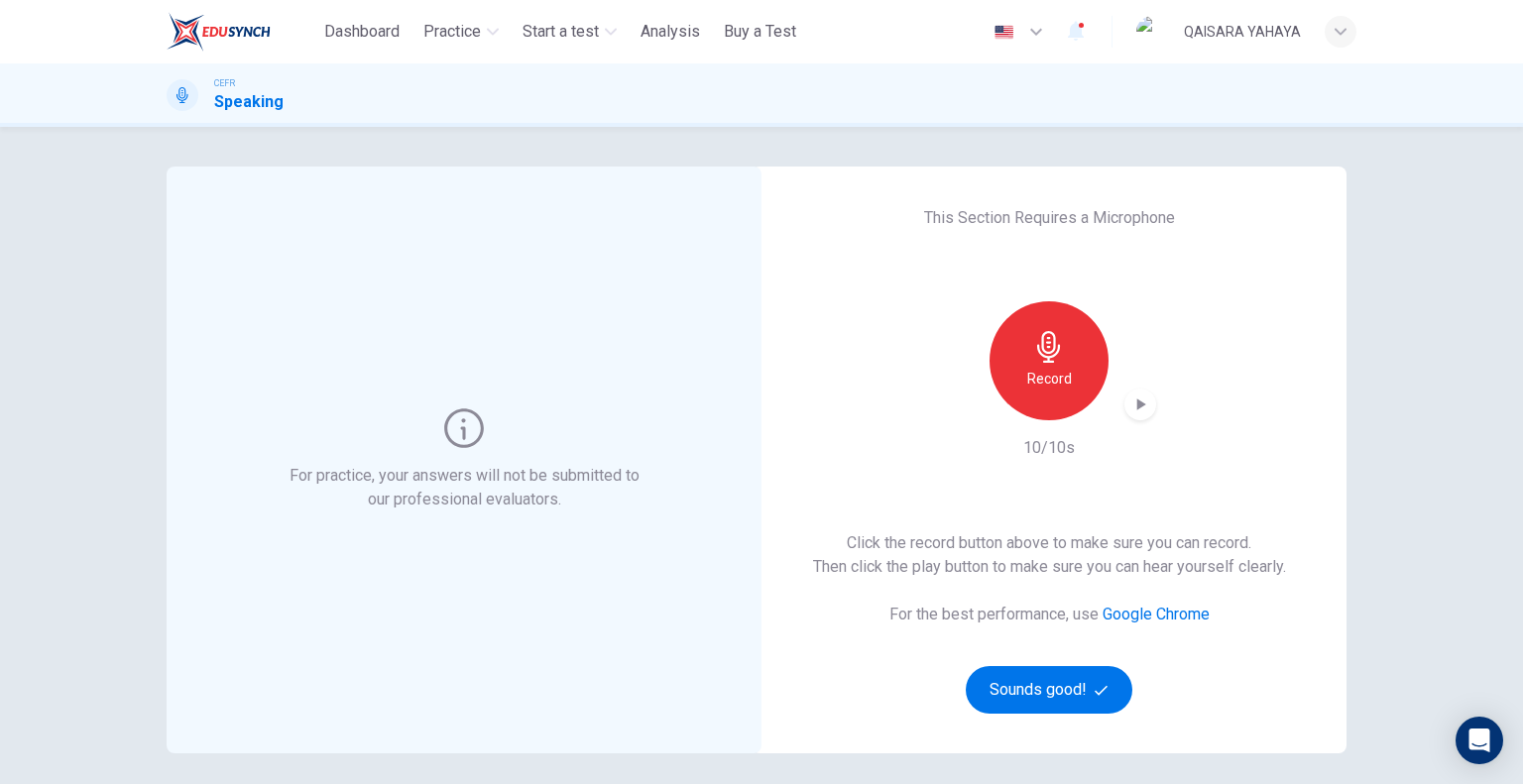 scroll, scrollTop: 0, scrollLeft: 0, axis: both 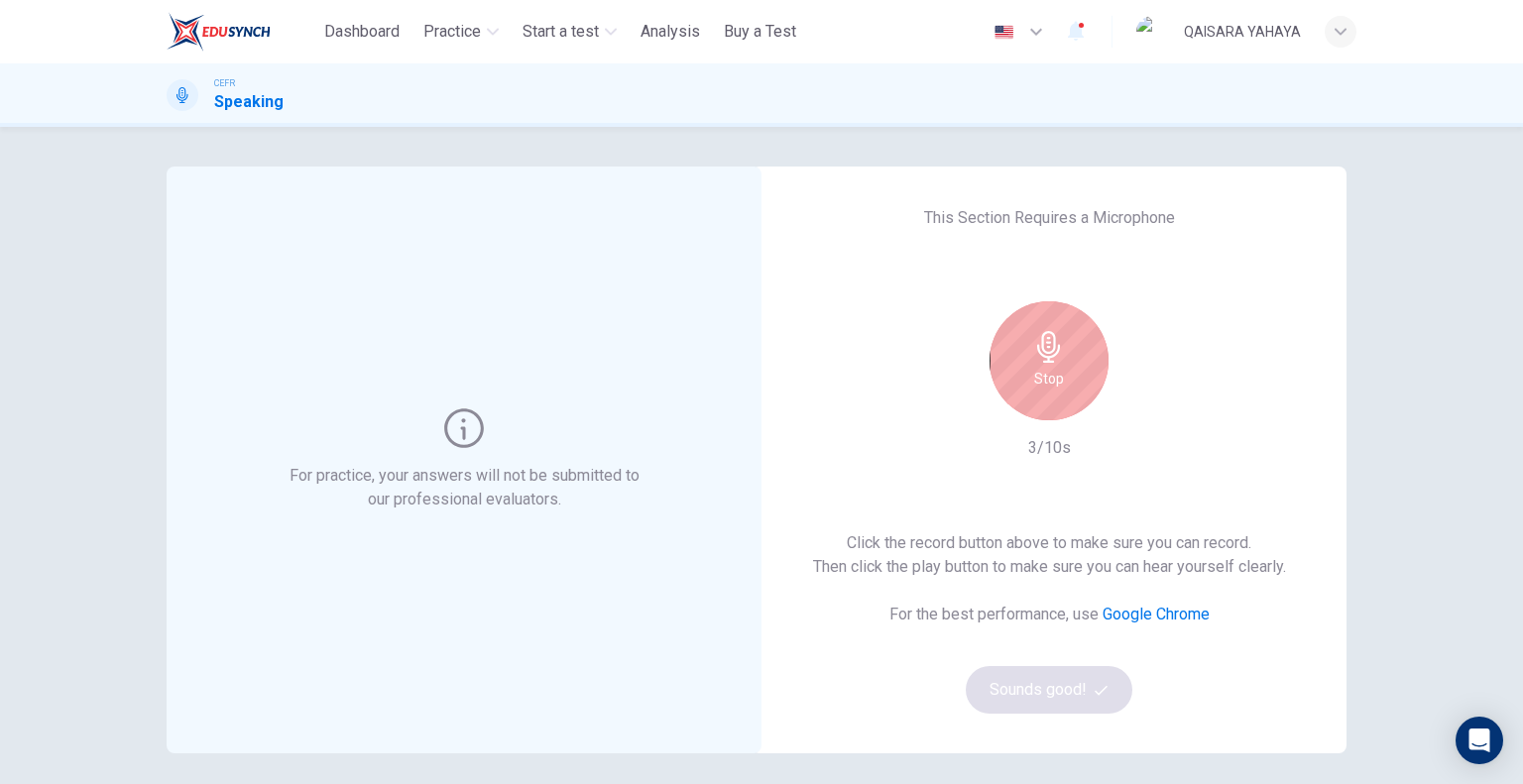 click on "Stop" at bounding box center [1049, 361] 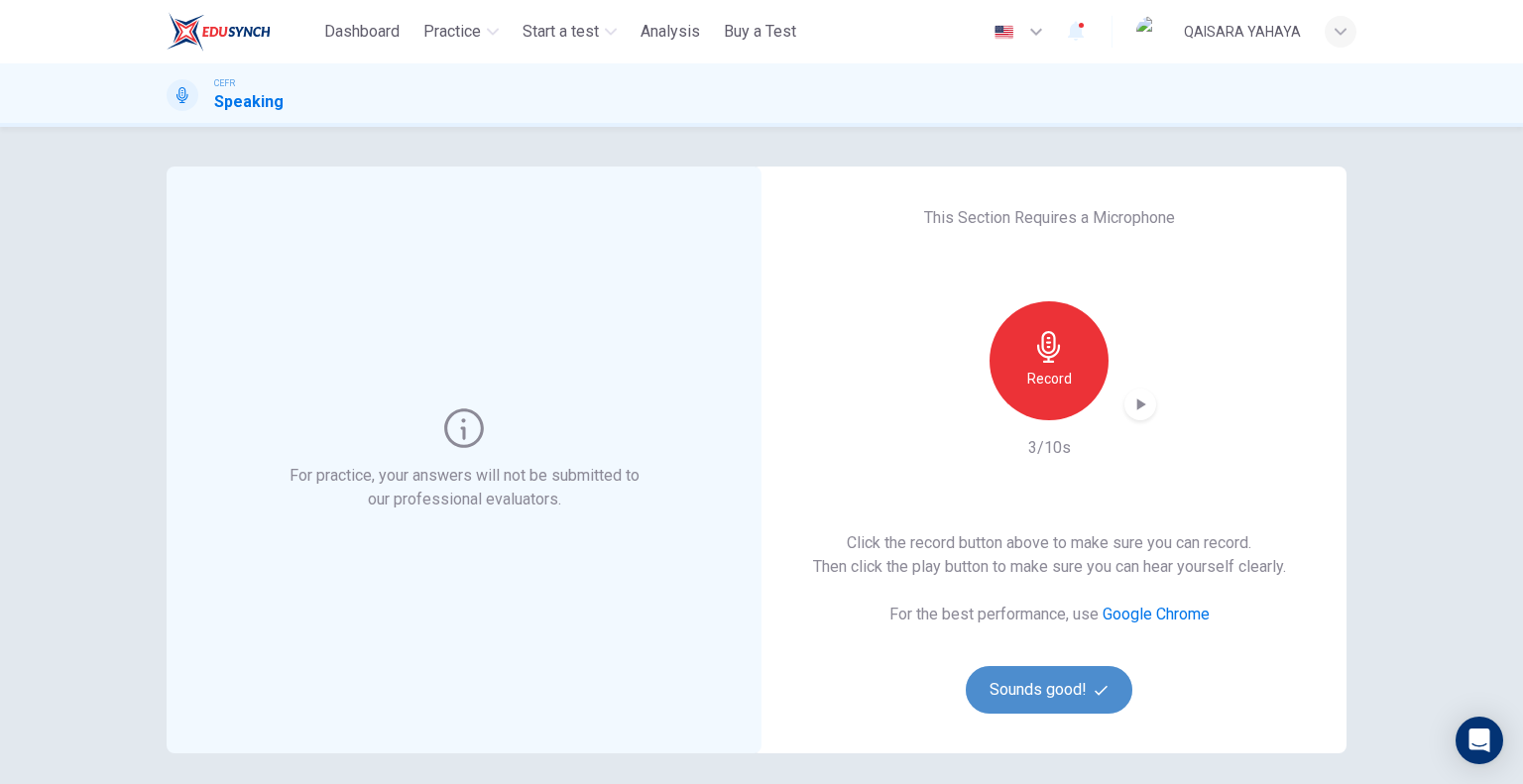 click on "Sounds good!" at bounding box center (1049, 690) 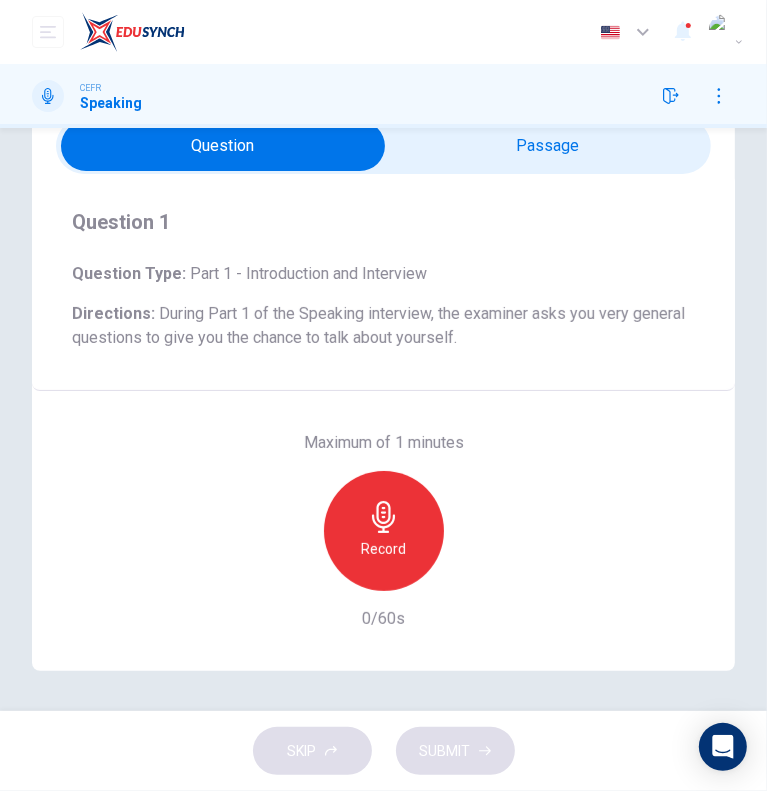 scroll, scrollTop: 73, scrollLeft: 0, axis: vertical 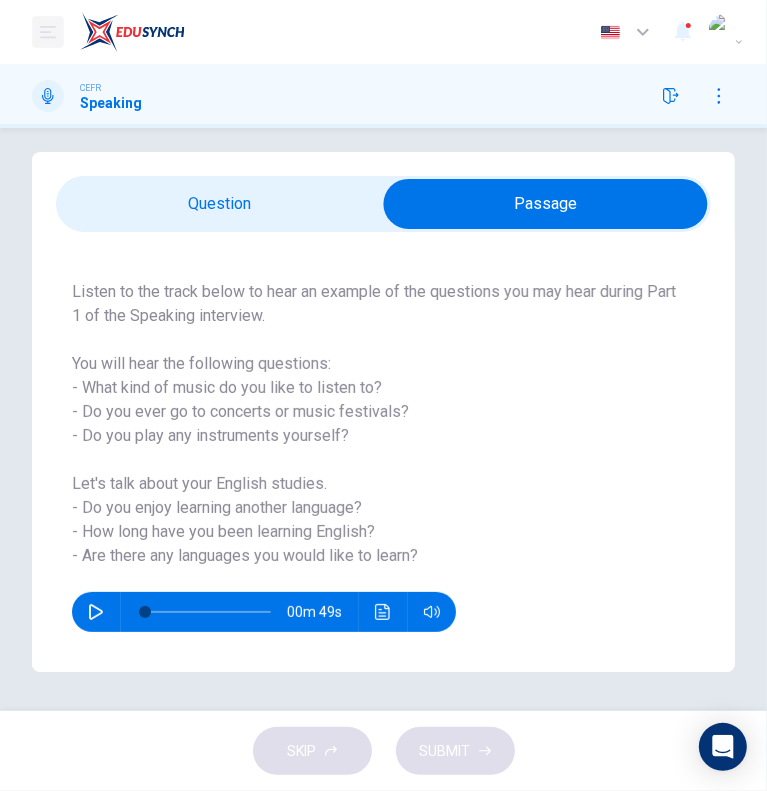 click at bounding box center (48, 32) 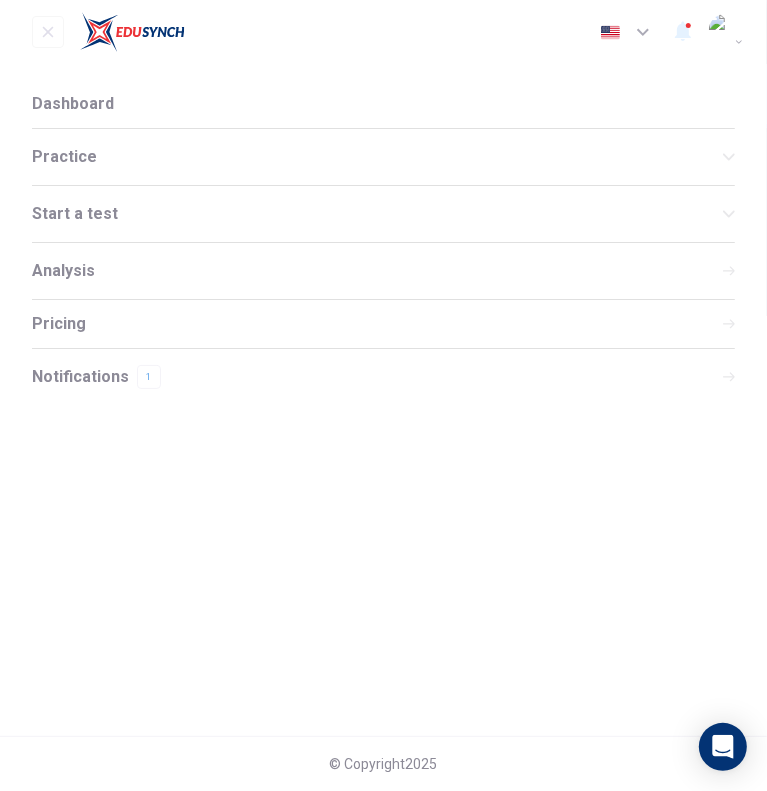 click on "Practice" at bounding box center (383, 157) 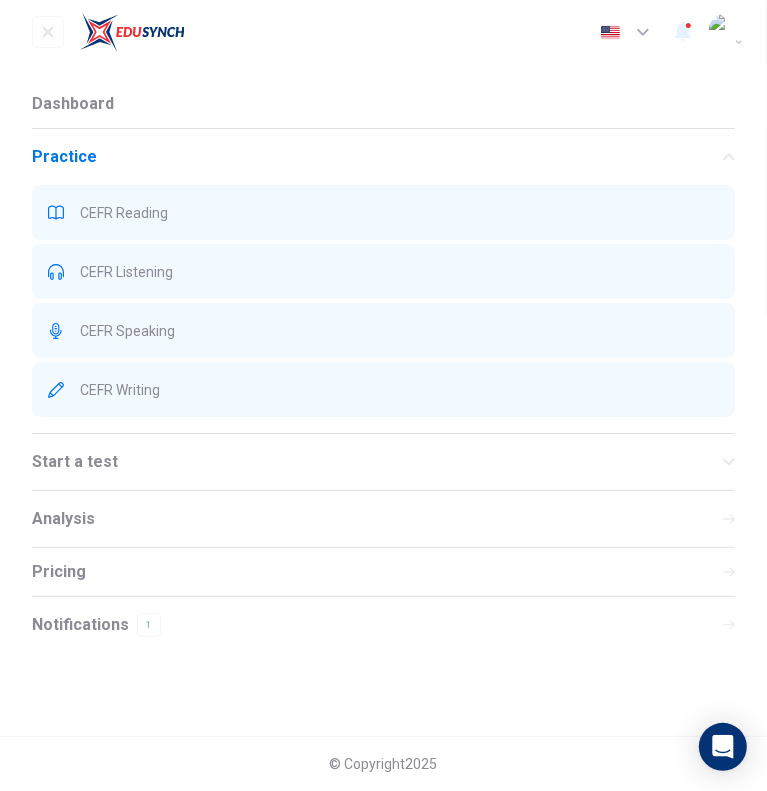 drag, startPoint x: 146, startPoint y: 396, endPoint x: 477, endPoint y: 144, distance: 416.0108 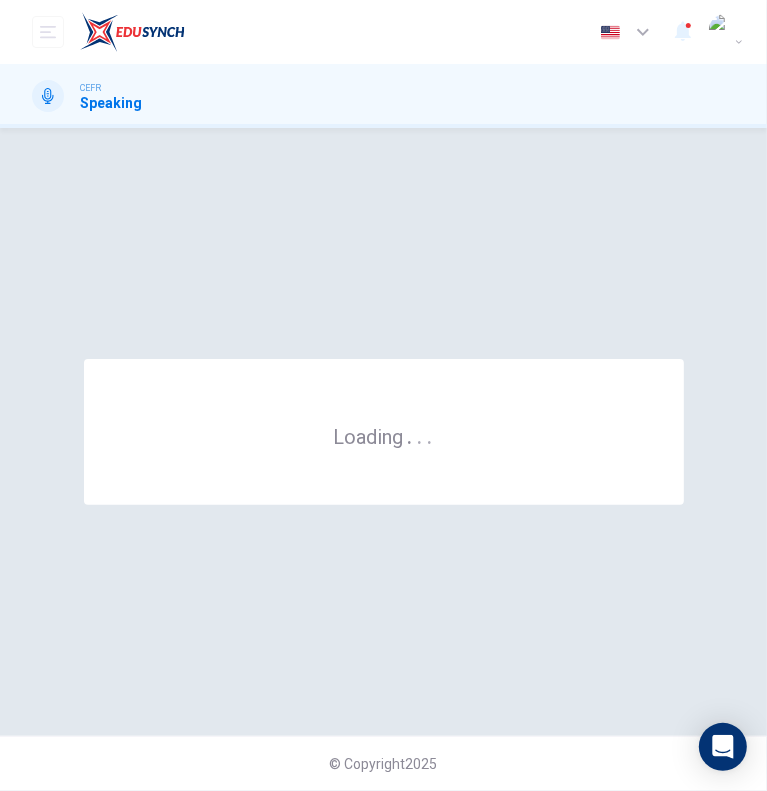 scroll, scrollTop: 0, scrollLeft: 0, axis: both 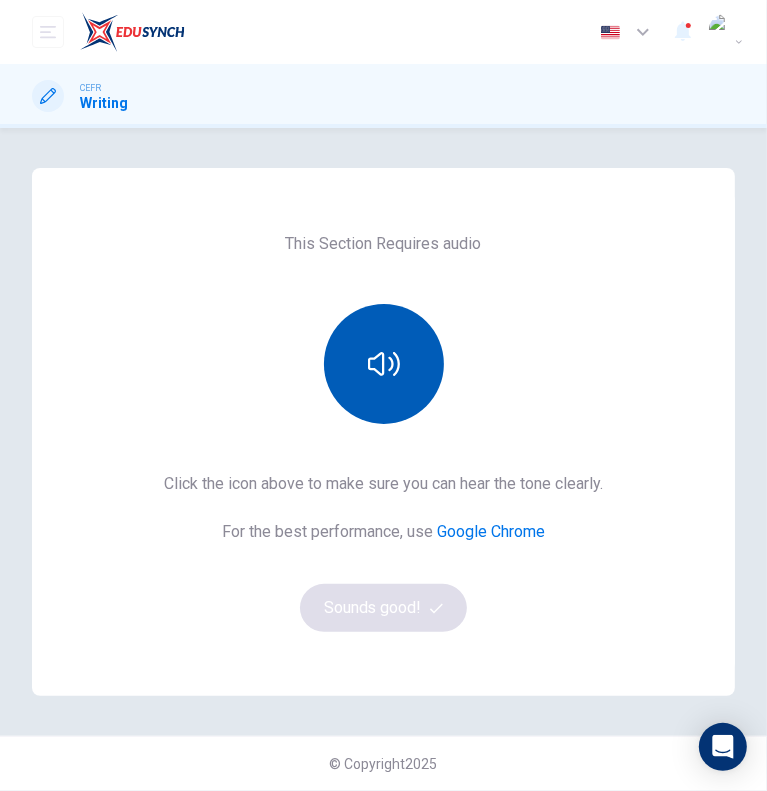 click at bounding box center (384, 364) 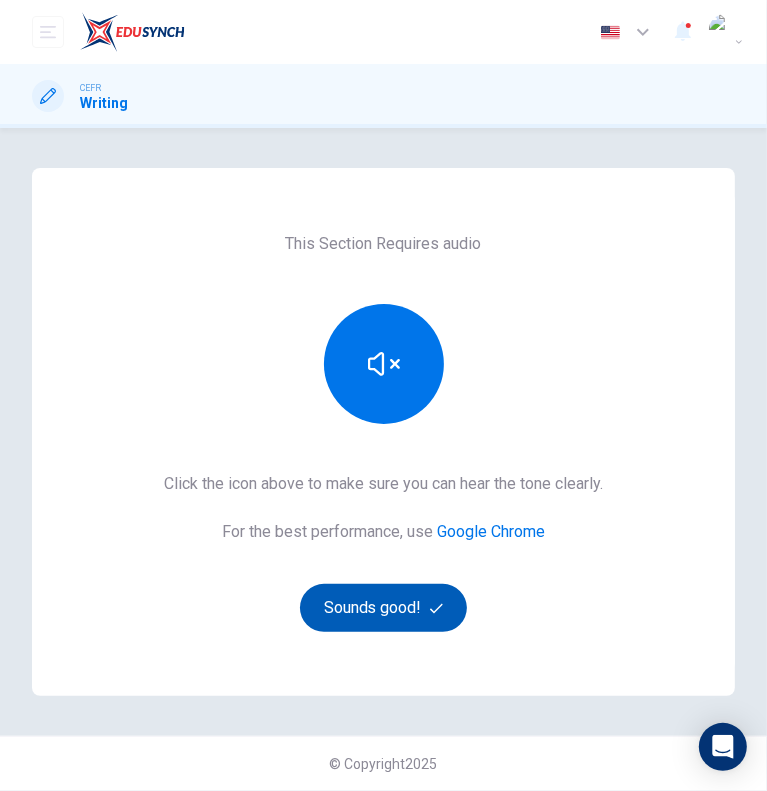 click on "Sounds good!" at bounding box center [384, 608] 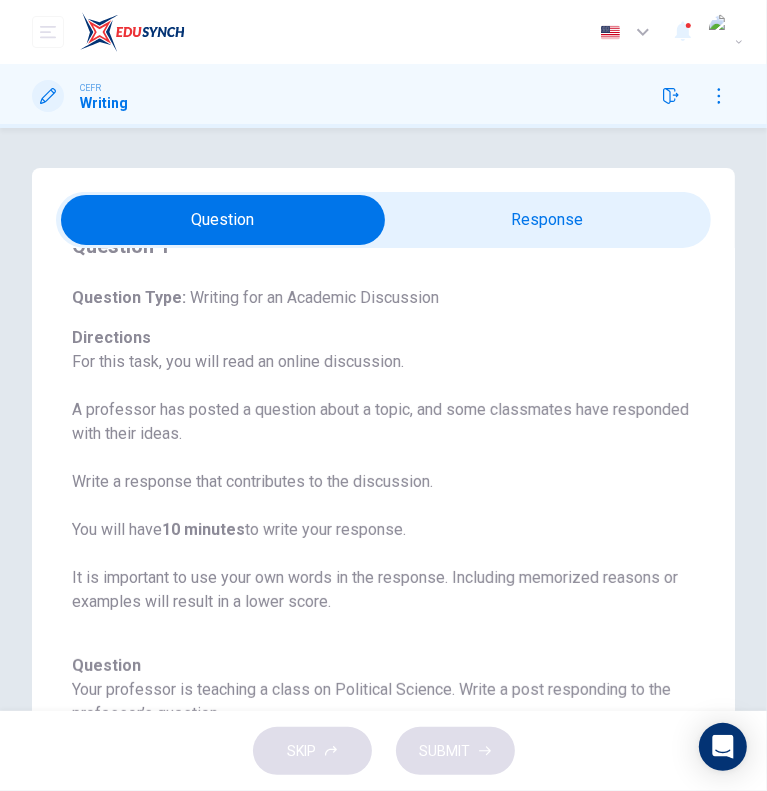scroll, scrollTop: 165, scrollLeft: 0, axis: vertical 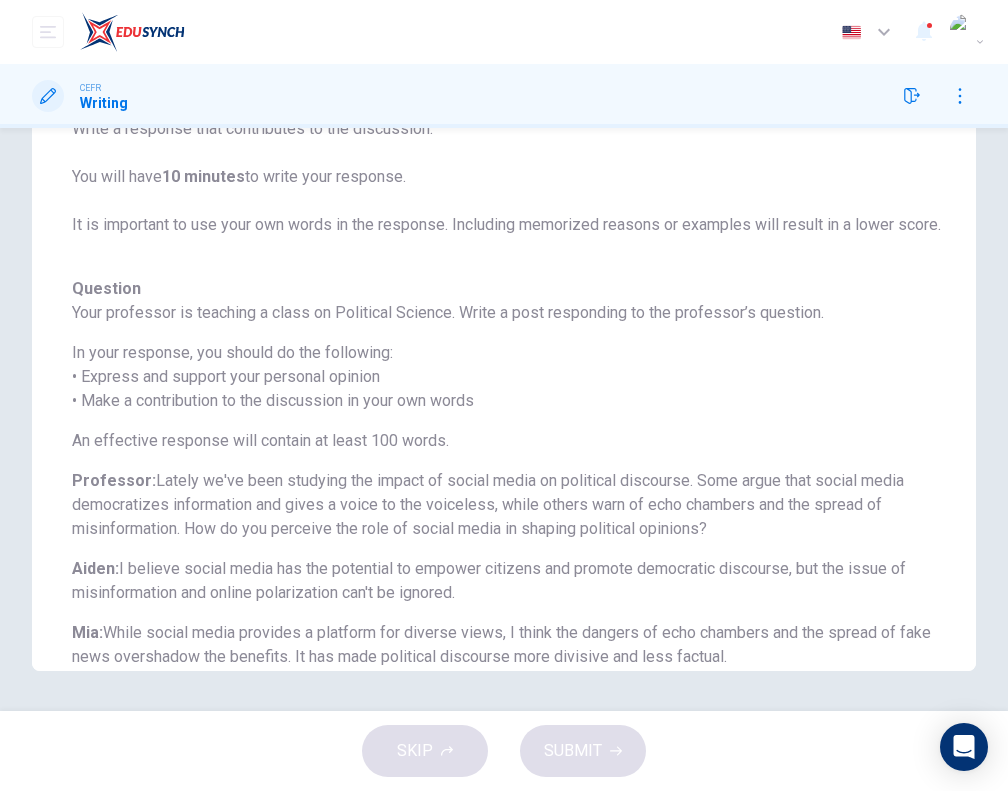 click on "Aiden: I believe social media has the potential to empower citizens and promote democratic discourse, but the issue of misinformation and online polarization can't be ignored." at bounding box center (512, 581) 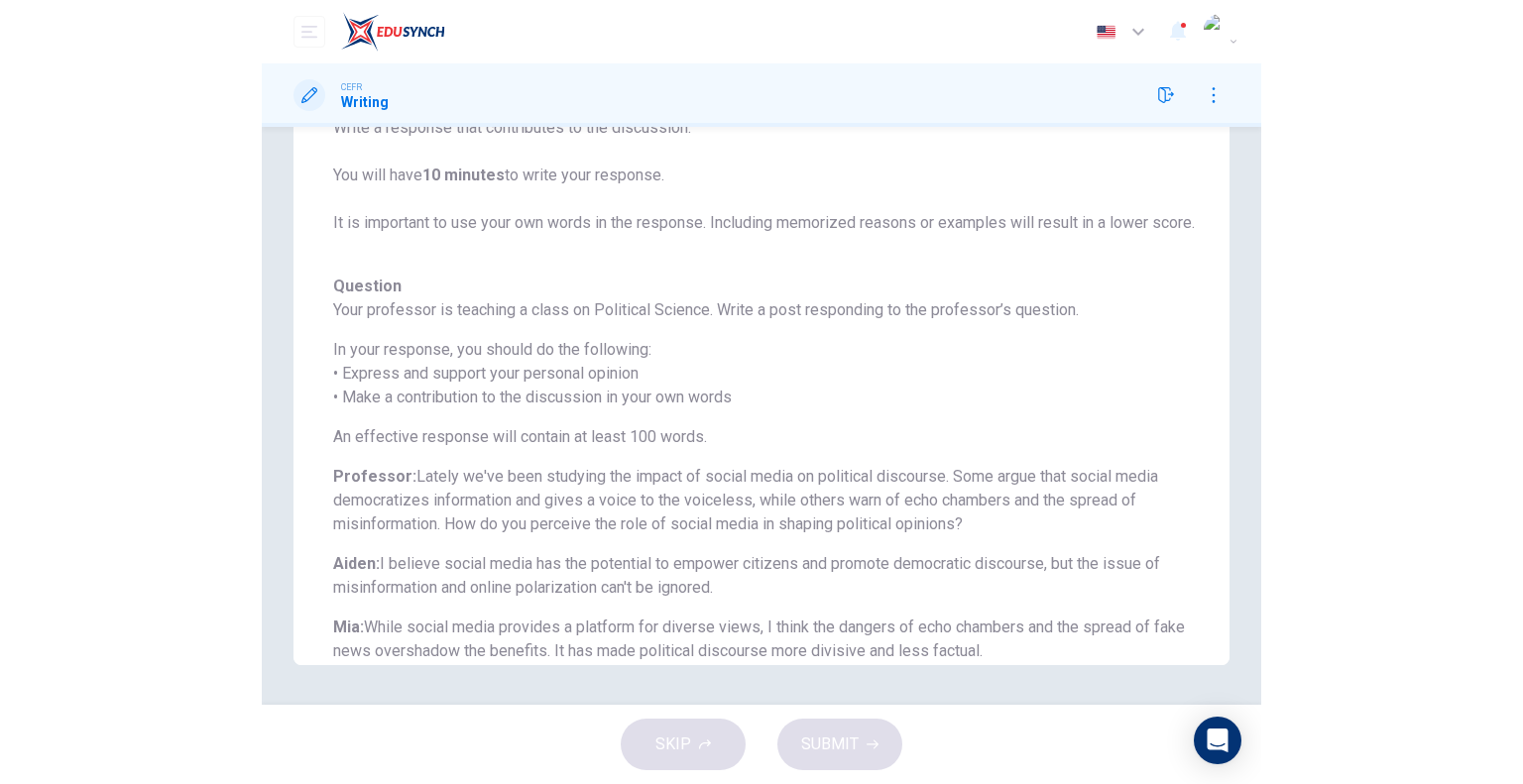 scroll, scrollTop: 21, scrollLeft: 0, axis: vertical 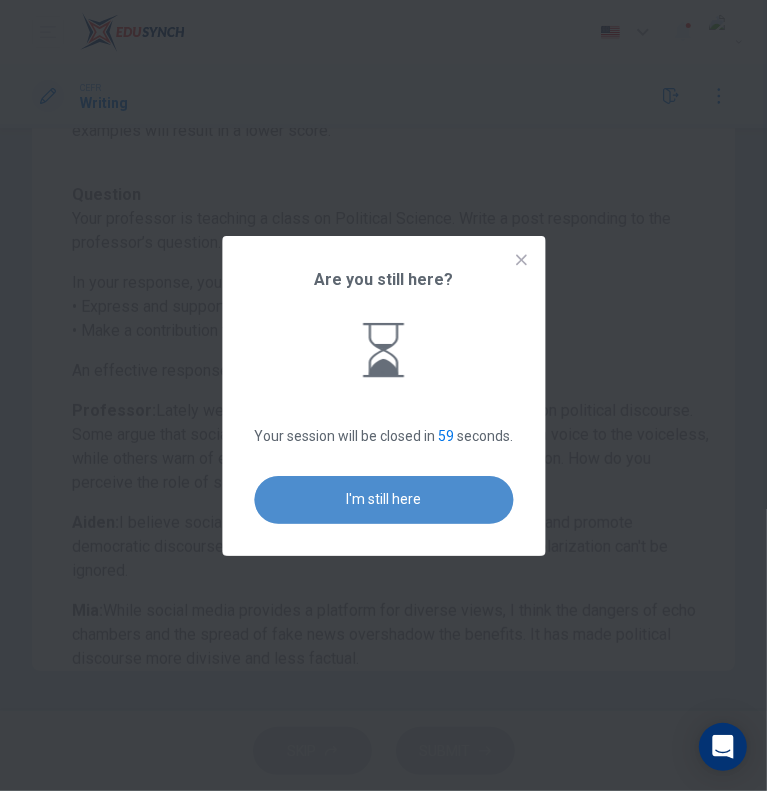 click on "I'm still here" at bounding box center (383, 500) 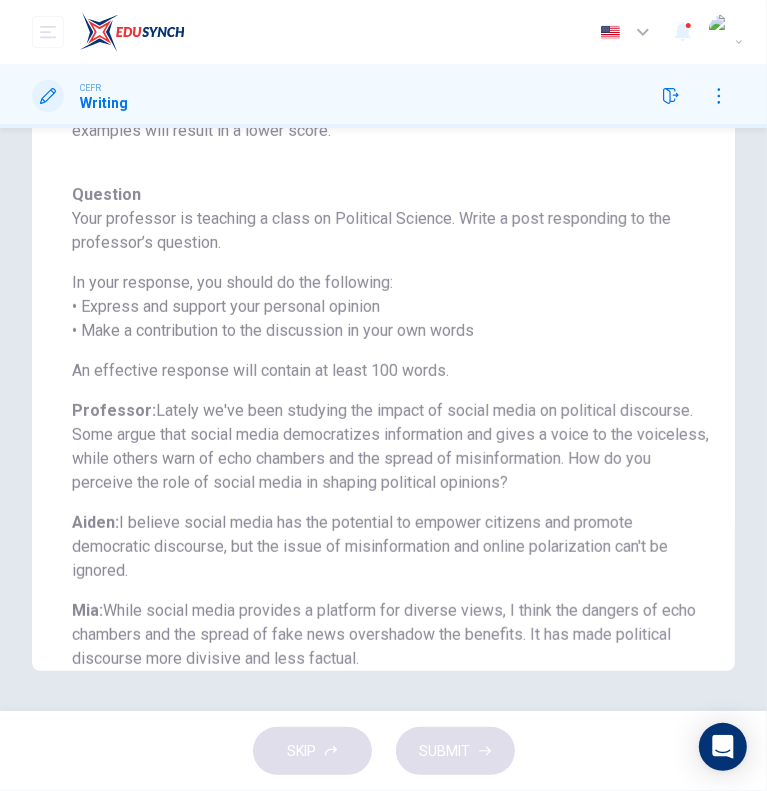 click on "Question Your professor is teaching a class on Political Science. Write a post responding to the professor’s question. In your response, you should do the following:
• Express and support your personal opinion
• Make a contribution to the discussion in your own words An effective response will contain at least 100 words. Professor: Lately we've been studying the impact of social media on political discourse. Some argue that social media democratizes information and gives a voice to the voiceless, while others warn of echo chambers and the spread of misinformation. How do you perceive the role of social media in shaping political opinions? Aiden: I believe social media has the potential to empower citizens and promote democratic discourse, but the issue of misinformation and online polarization can't be ignored. Mia:" at bounding box center (391, 427) 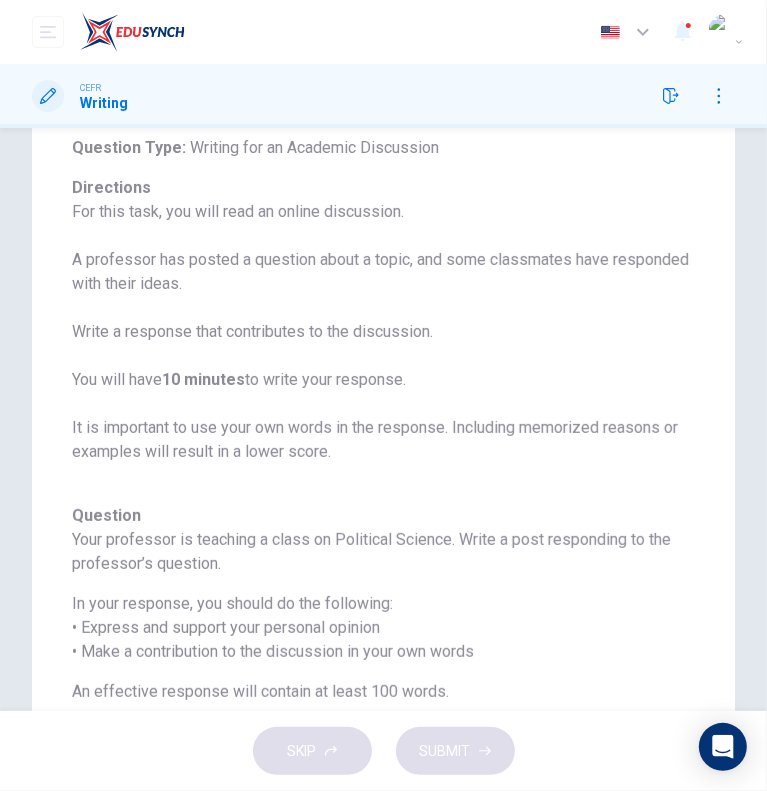 scroll, scrollTop: 209, scrollLeft: 0, axis: vertical 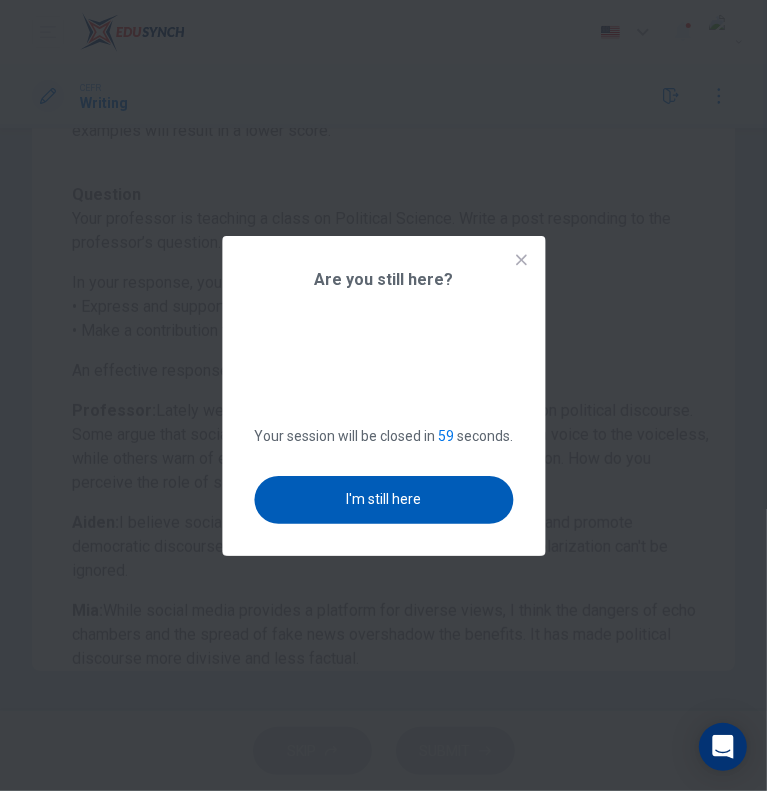 click on "I'm still here" at bounding box center [383, 500] 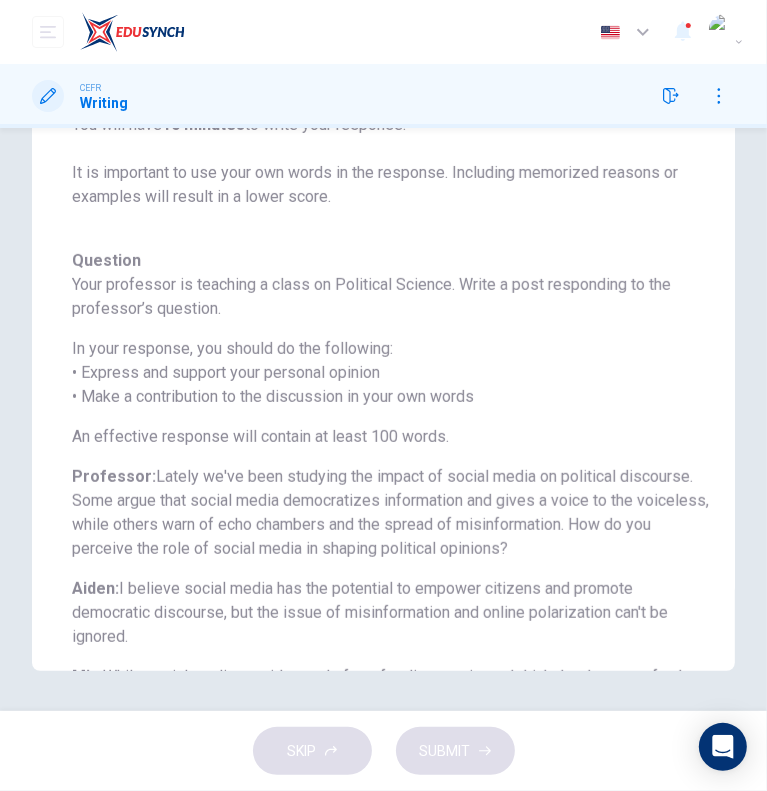 scroll, scrollTop: 0, scrollLeft: 0, axis: both 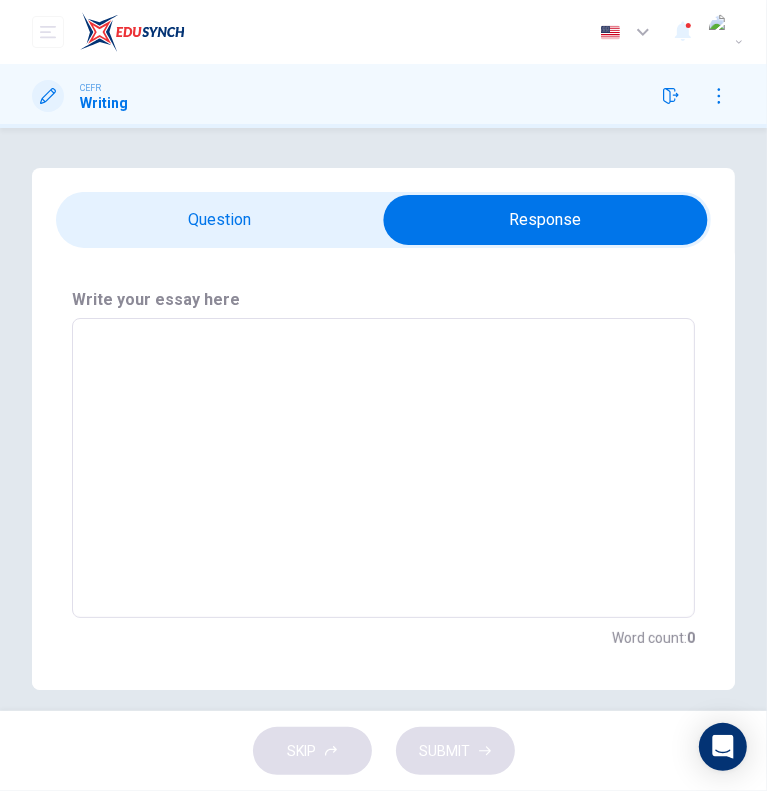 click at bounding box center [383, 468] 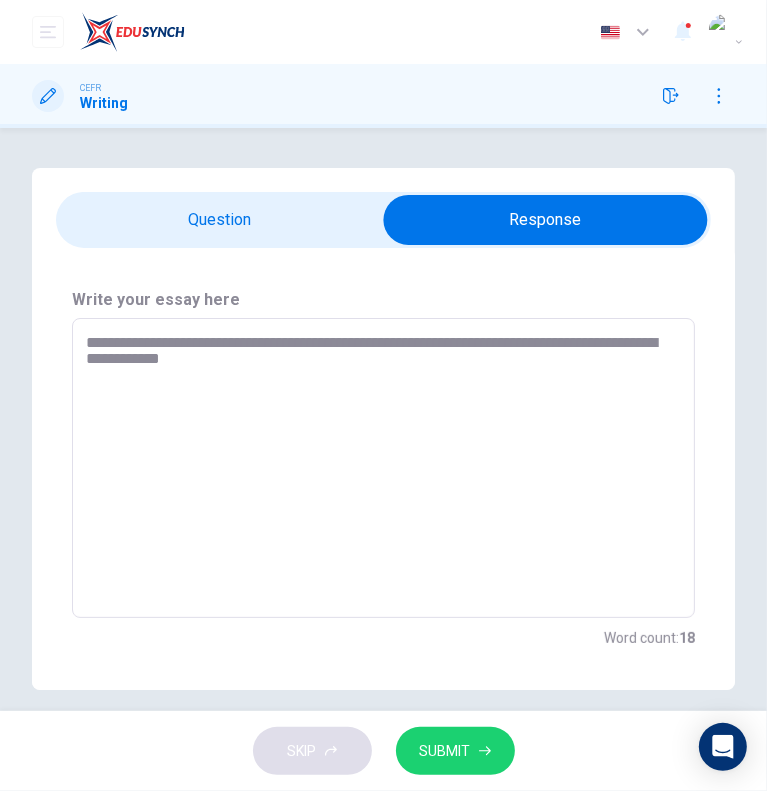 click on "**********" at bounding box center (378, 468) 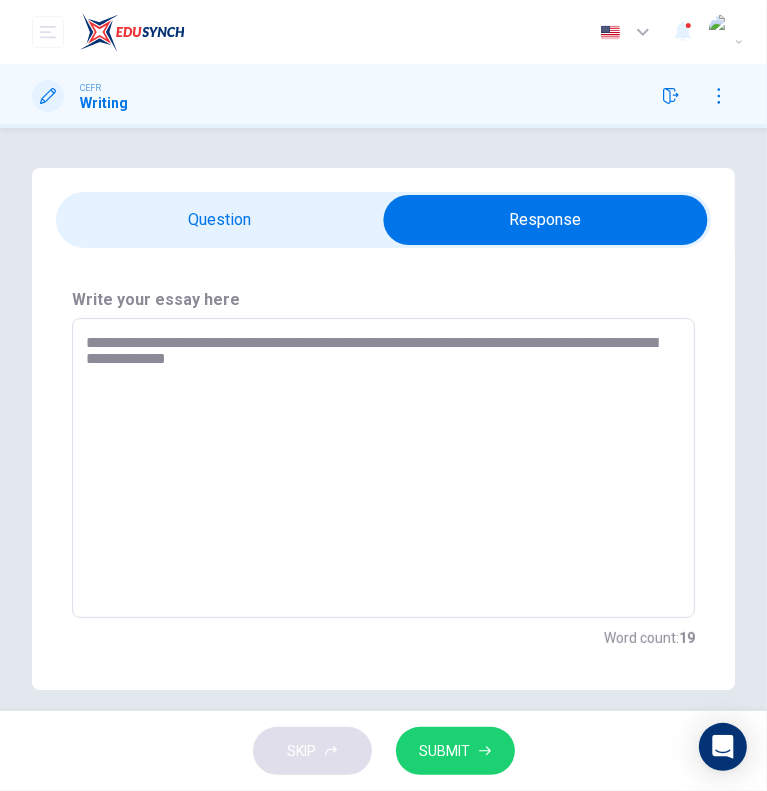 click on "**********" at bounding box center [378, 468] 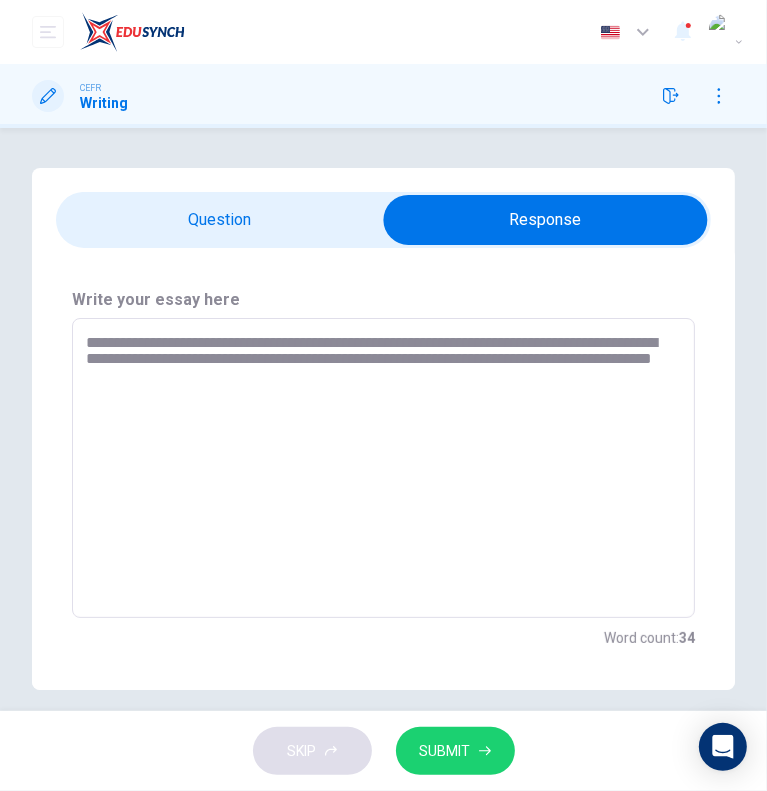 click on "**********" at bounding box center [378, 468] 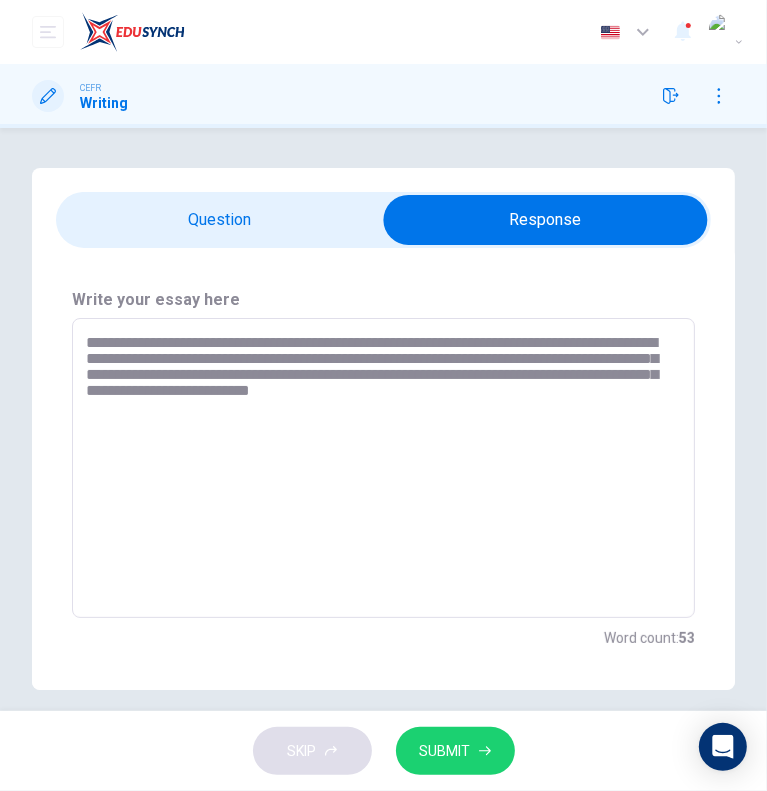 click on "**********" at bounding box center (378, 468) 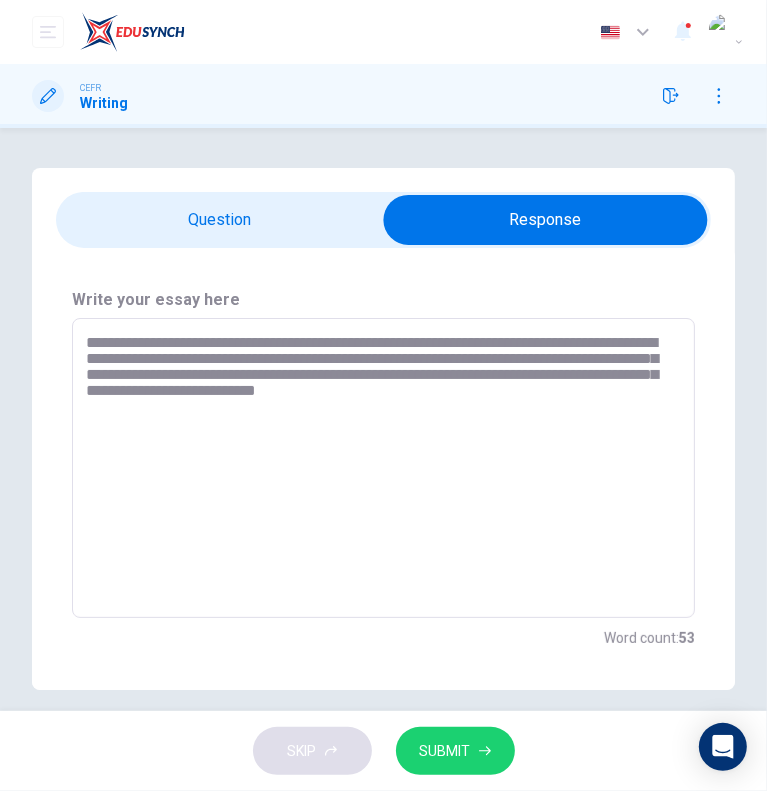 click on "**********" at bounding box center [378, 468] 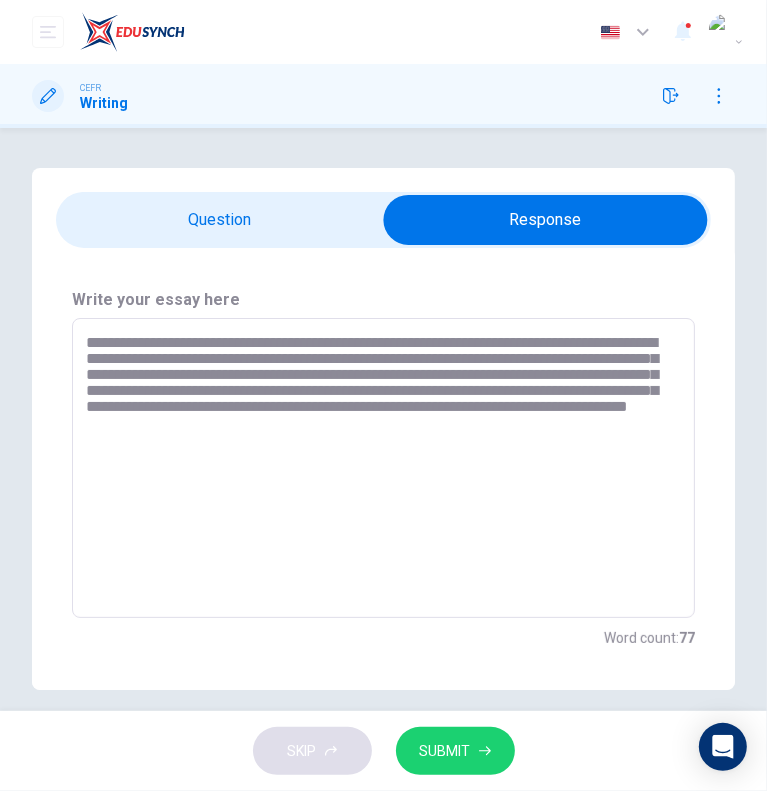 click on "**********" at bounding box center [378, 468] 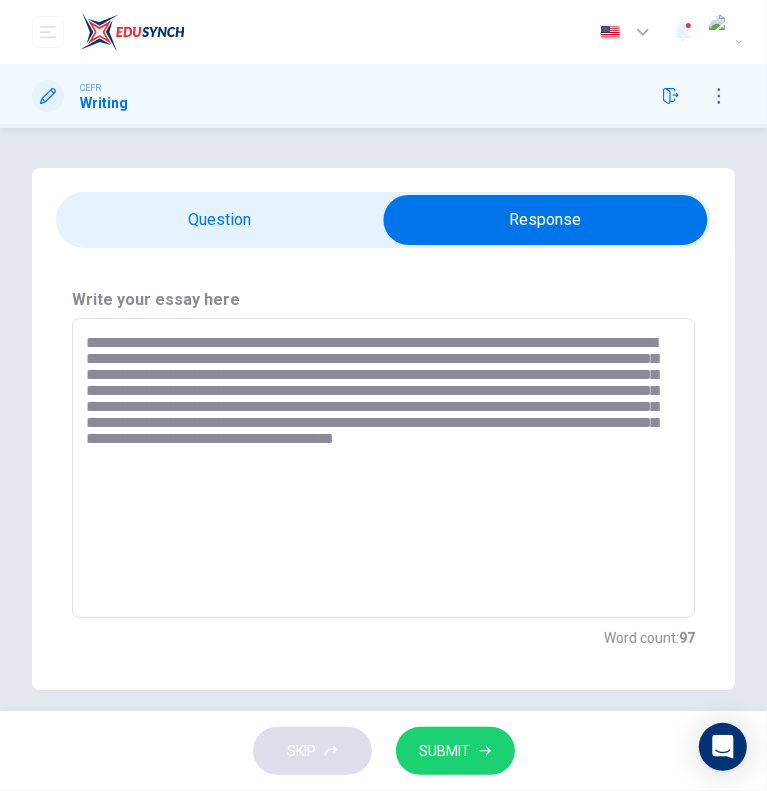 click on "**********" at bounding box center [378, 468] 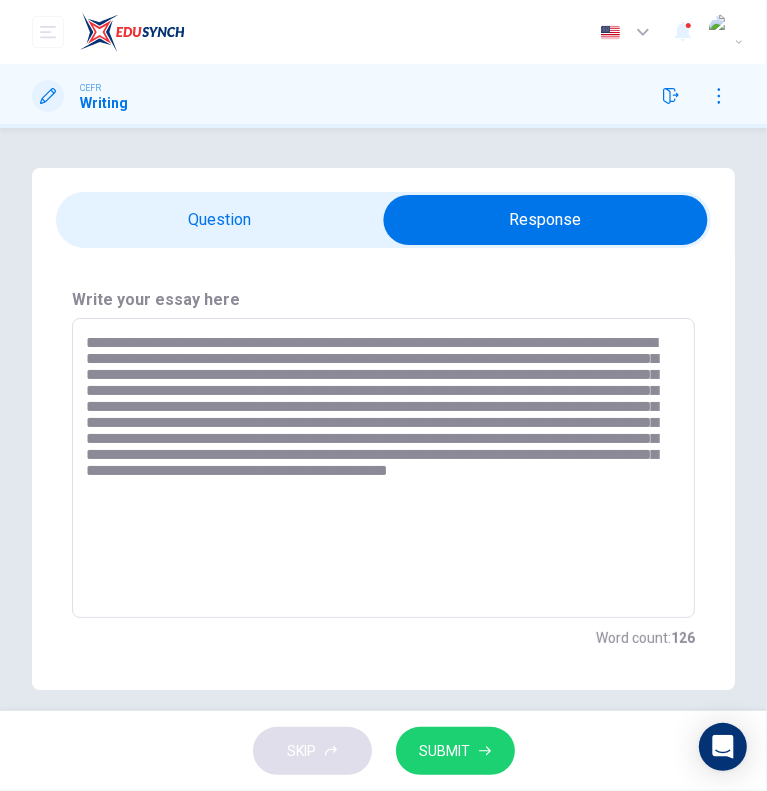 click on "**********" at bounding box center [378, 468] 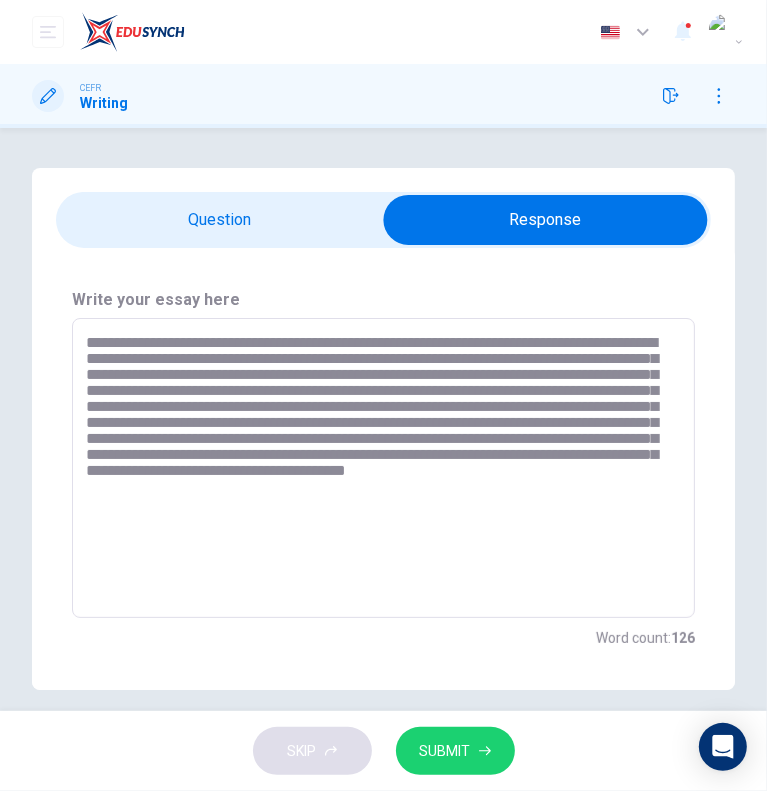 drag, startPoint x: 336, startPoint y: 389, endPoint x: 229, endPoint y: 392, distance: 107.042046 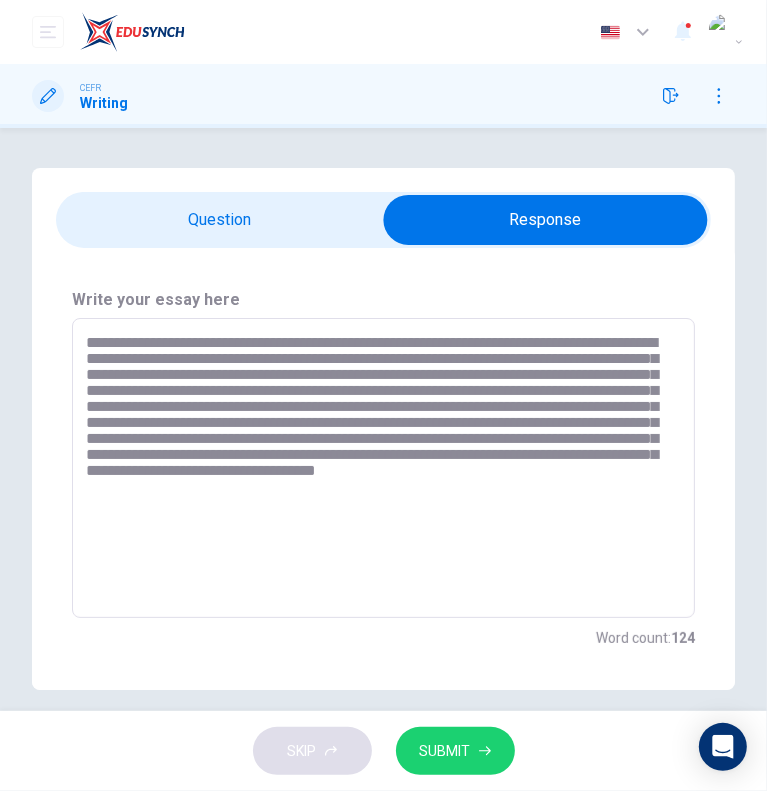 drag, startPoint x: 162, startPoint y: 423, endPoint x: 177, endPoint y: 434, distance: 18.601076 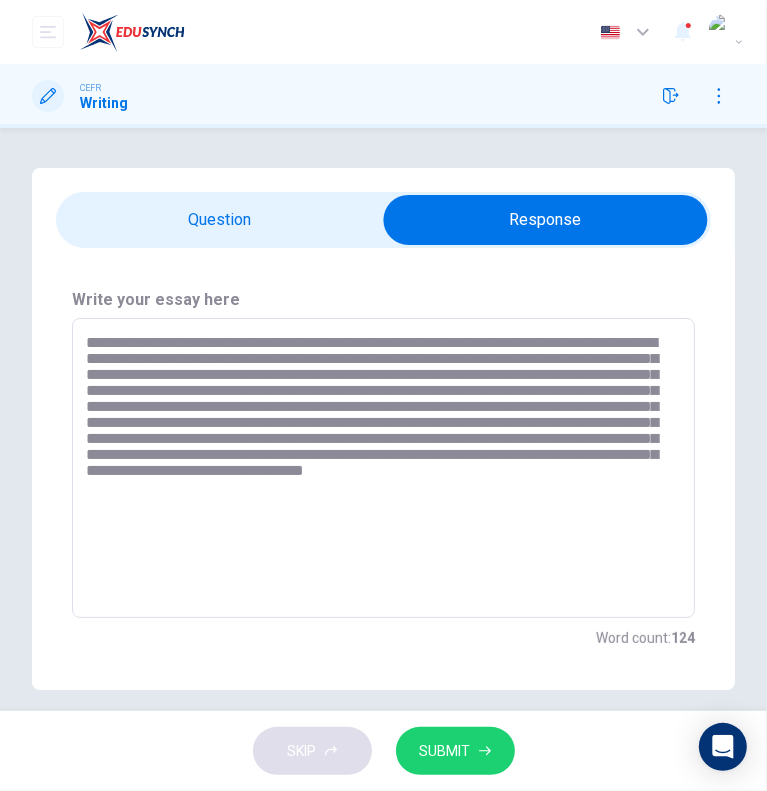 click on "**********" at bounding box center [378, 468] 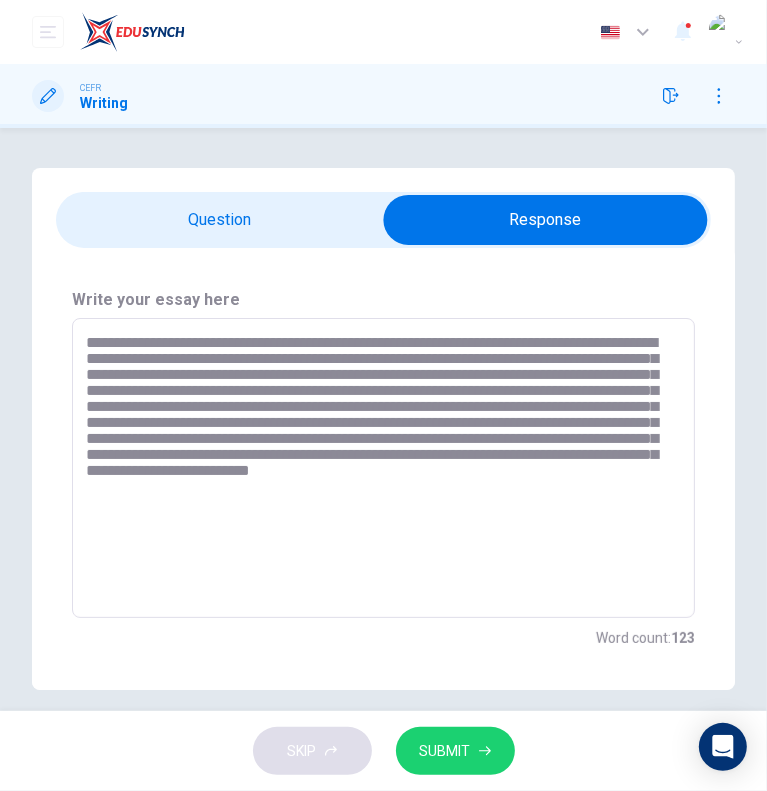 click on "**********" at bounding box center (378, 468) 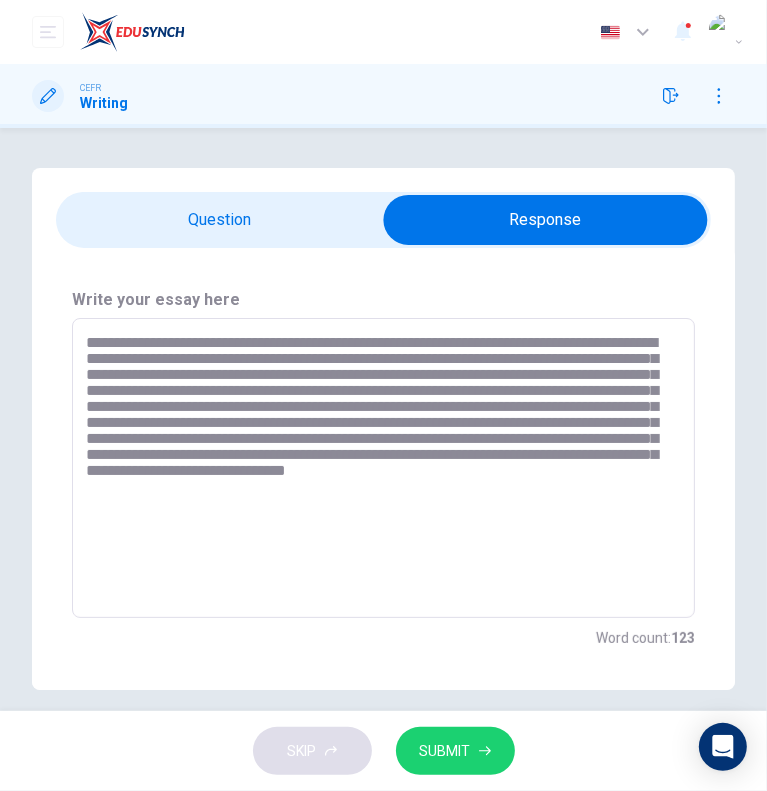click on "**********" at bounding box center (378, 468) 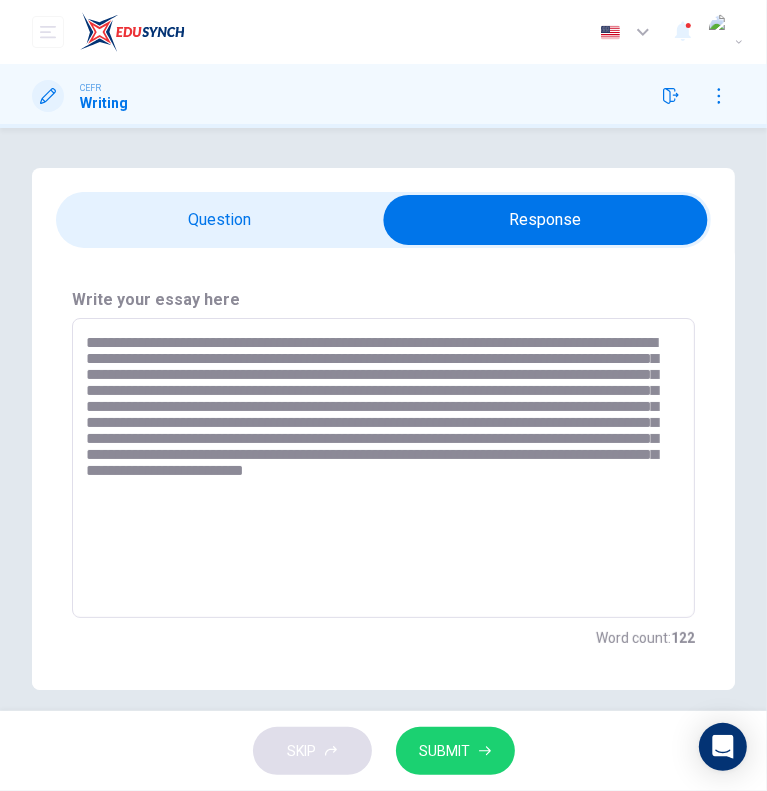 click on "**********" at bounding box center (378, 468) 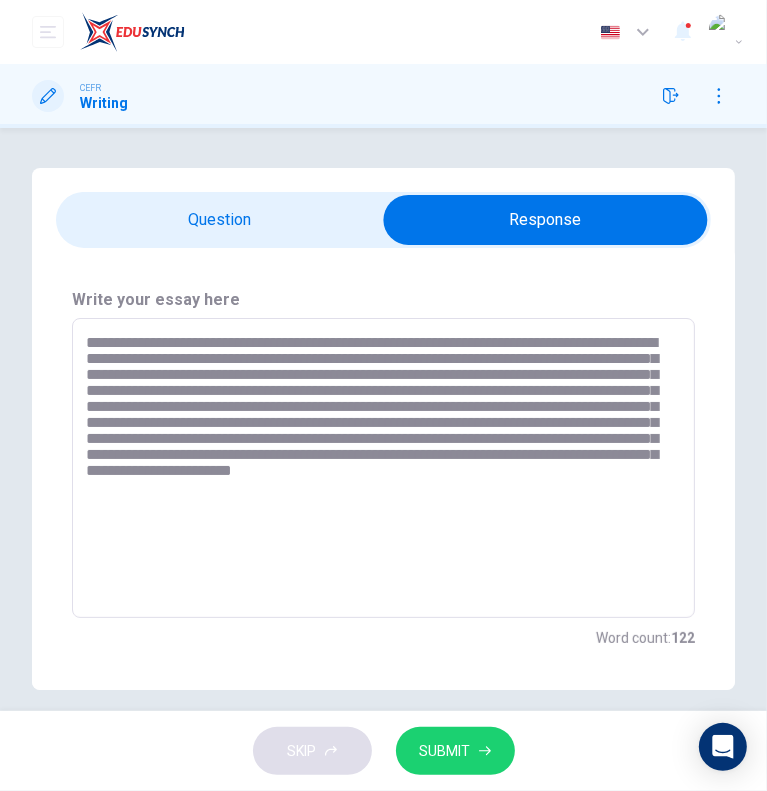 type on "**********" 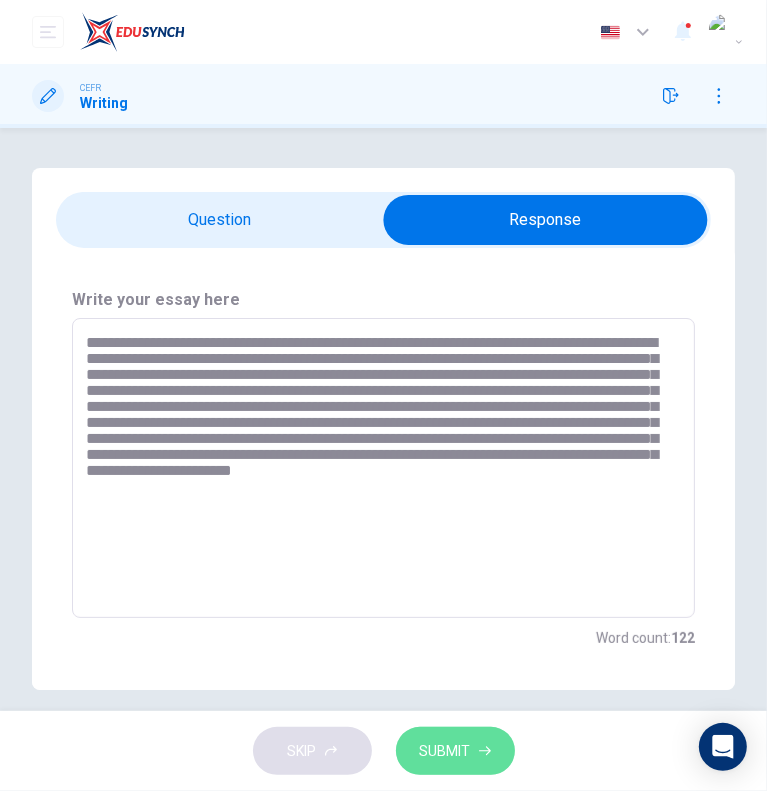 click on "SUBMIT" at bounding box center [455, 751] 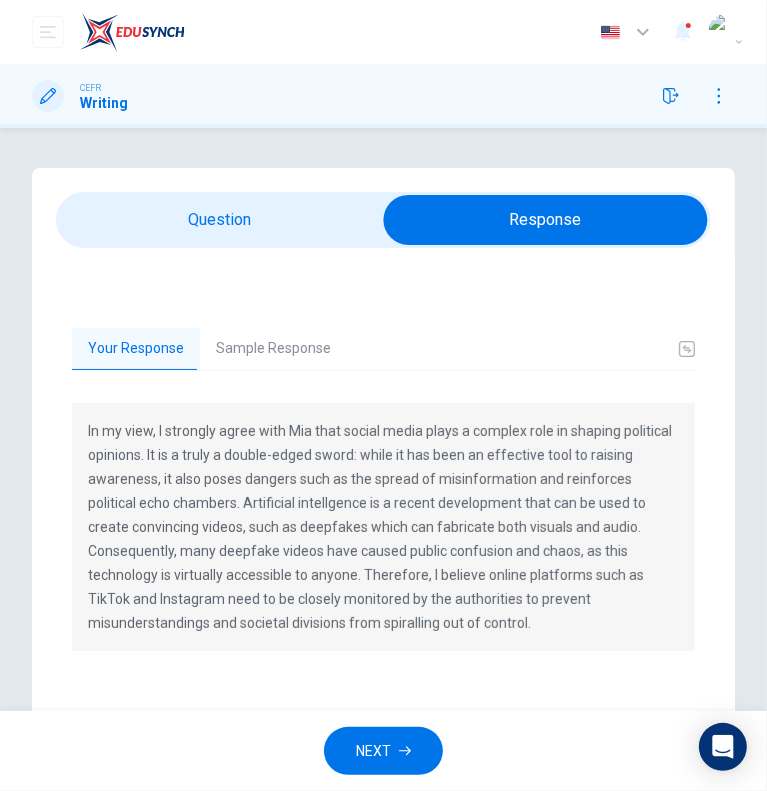 click on "Your Response Sample Response In my view, I strongly agree with Mia that social media plays a complex role in shaping political opinions. It is a truly a double-edged sword: while it has been an effective tool to raising awareness, it also poses dangers such as the spread of misinformation and reinforces political echo chambers. Artificial intellgence is a recent development that can be used to create convincing videos, such as deepfakes which can fabricate both visuals and audio. Consequently, many deepfake videos have caused public confusion and chaos, as this technology is virtually accessible to anyone. Therefore, I believe online platforms such as TikTok and Instagram need to be closely monitored by the authorities to prevent misunderstandings and societal divisions from spiralling out of control. The role of social media in political discourse is a complex and evolving phenomenon." at bounding box center (383, 489) 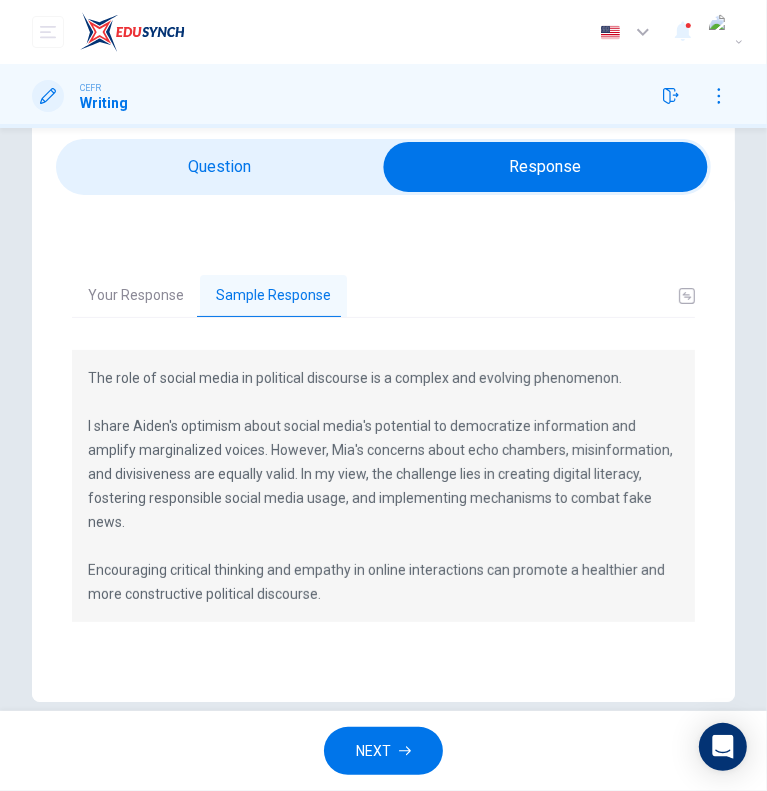 scroll, scrollTop: 83, scrollLeft: 0, axis: vertical 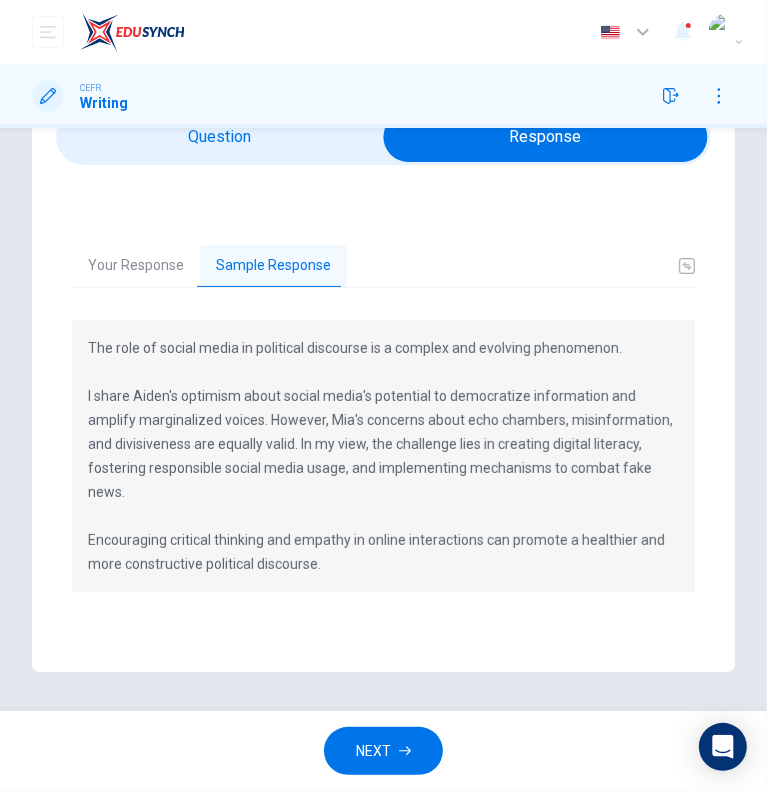 click on "NEXT" at bounding box center (383, 751) 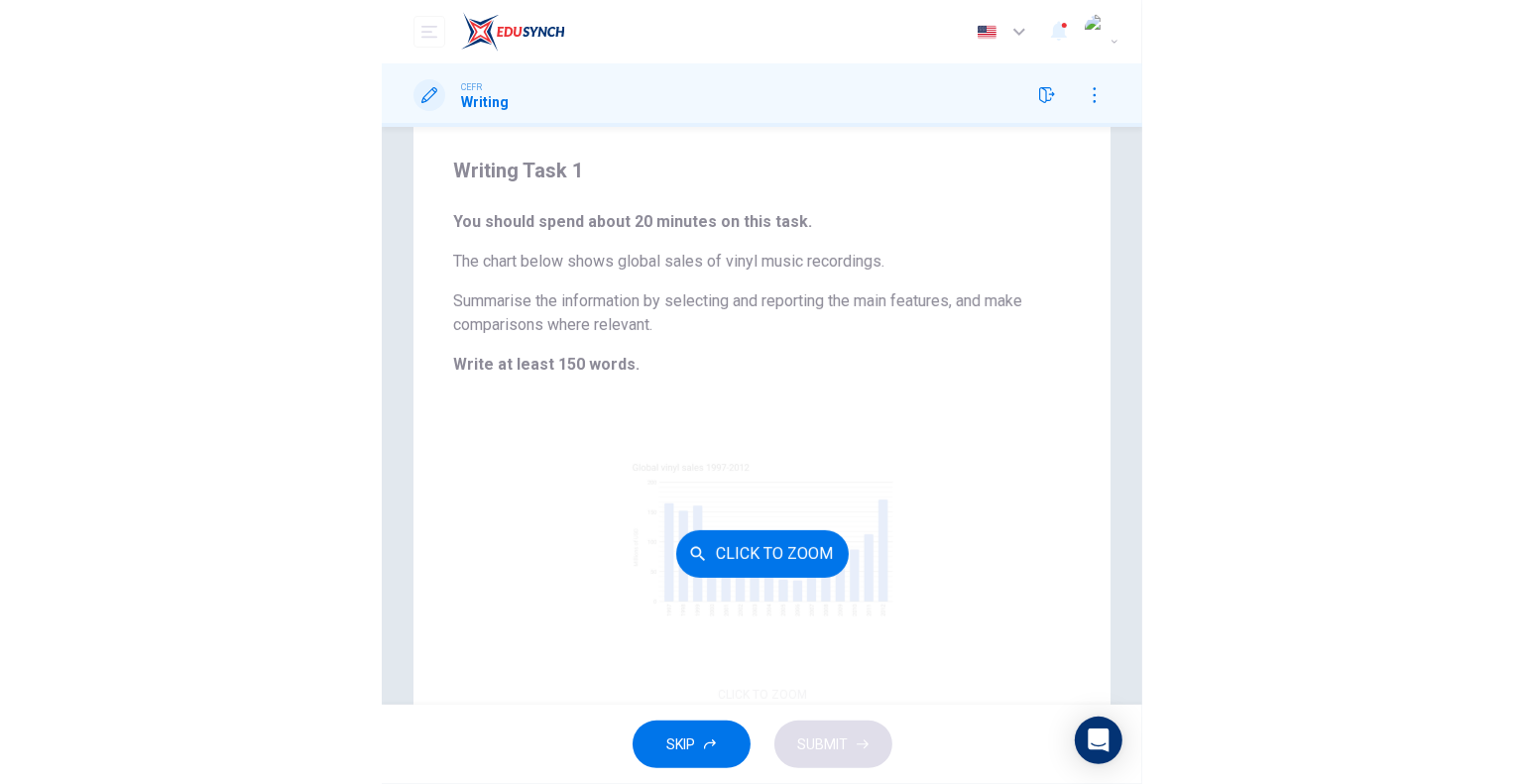 scroll, scrollTop: 213, scrollLeft: 0, axis: vertical 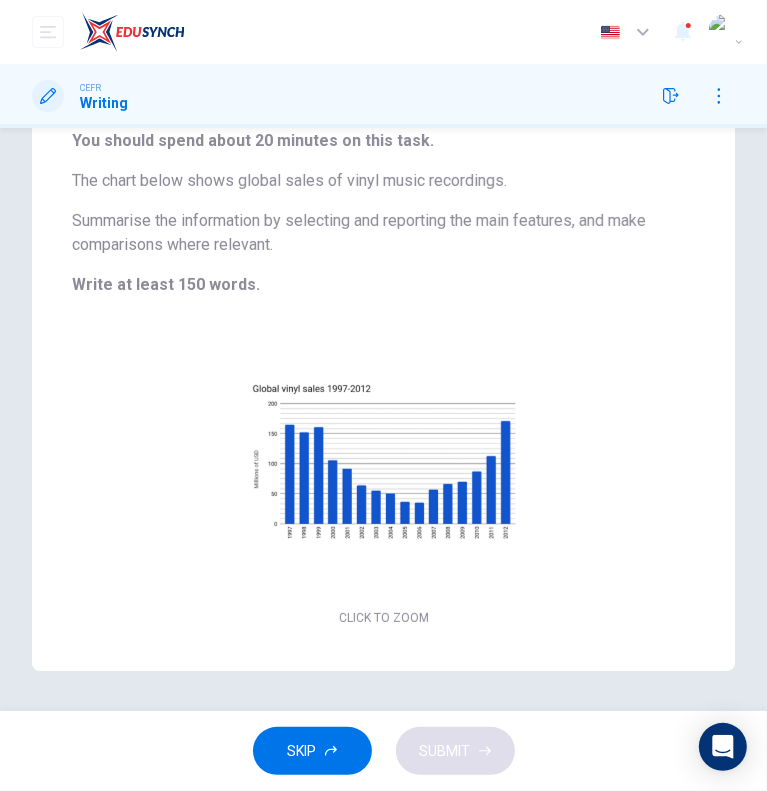 drag, startPoint x: 605, startPoint y: 242, endPoint x: 606, endPoint y: 188, distance: 54.00926 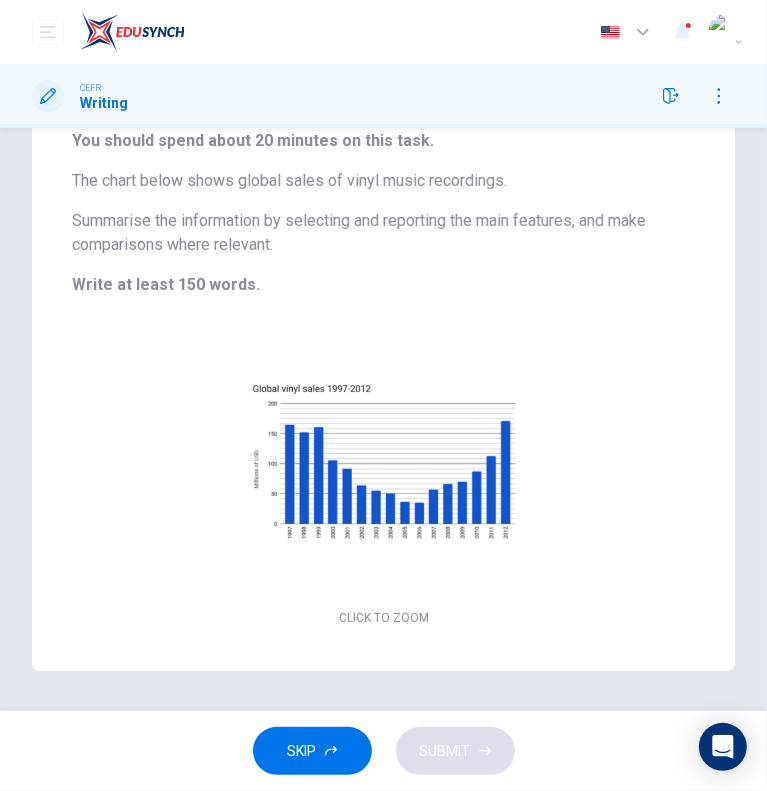 click on "Summarise the information by selecting and reporting the main features, and make comparisons where relevant." at bounding box center [383, 181] 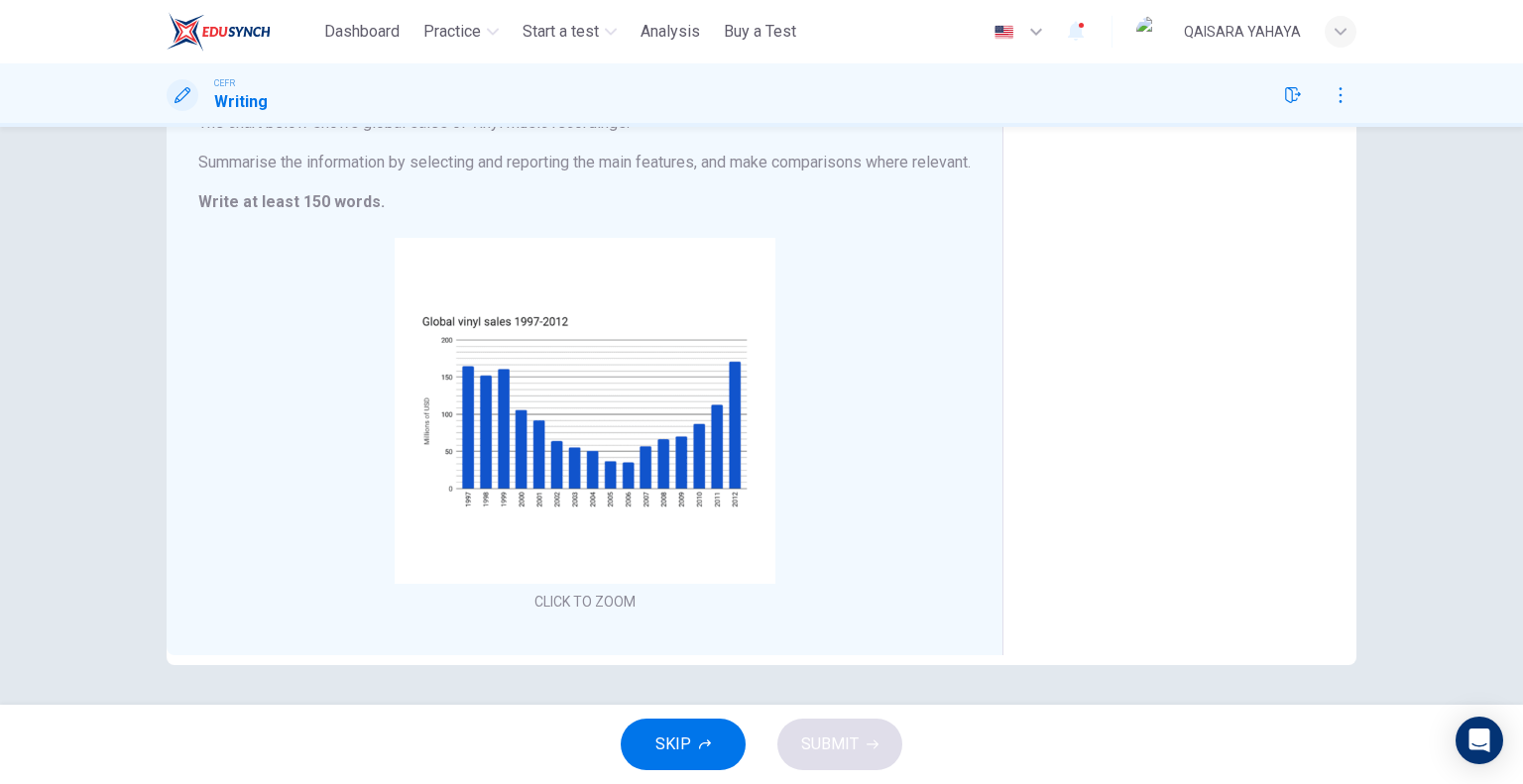 scroll, scrollTop: 190, scrollLeft: 0, axis: vertical 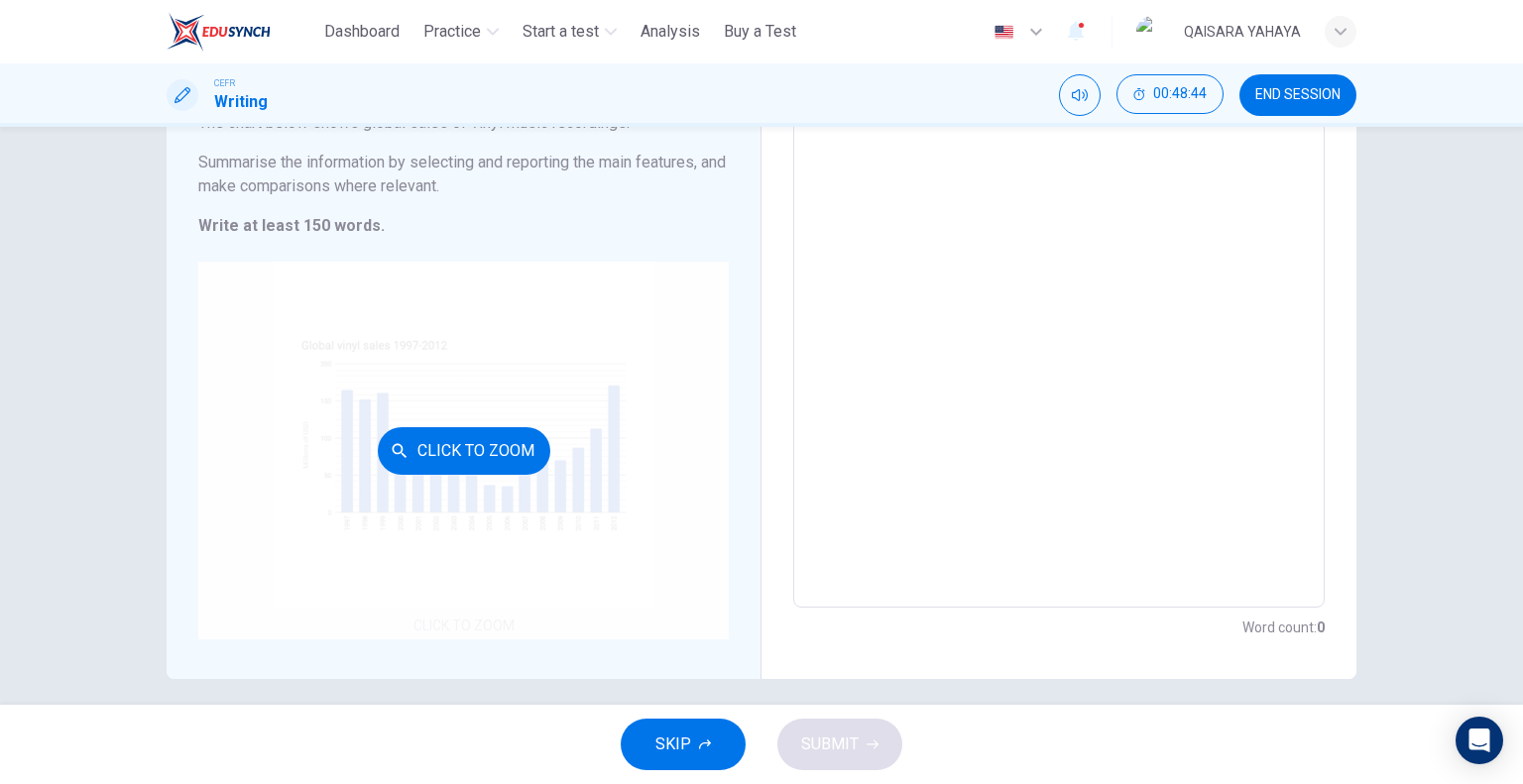 click on "Click to Zoom" at bounding box center [464, 451] 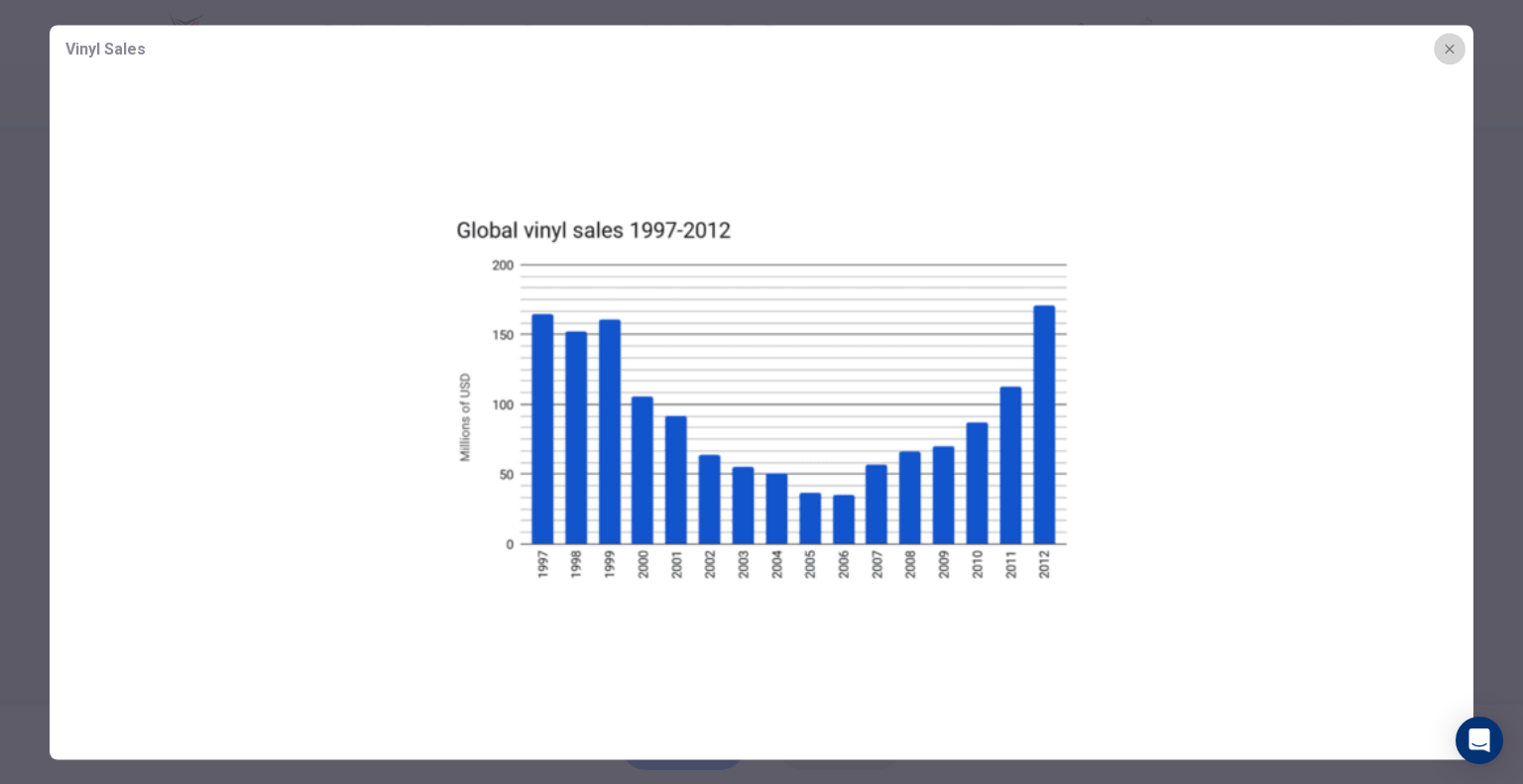 click at bounding box center (1450, 49) 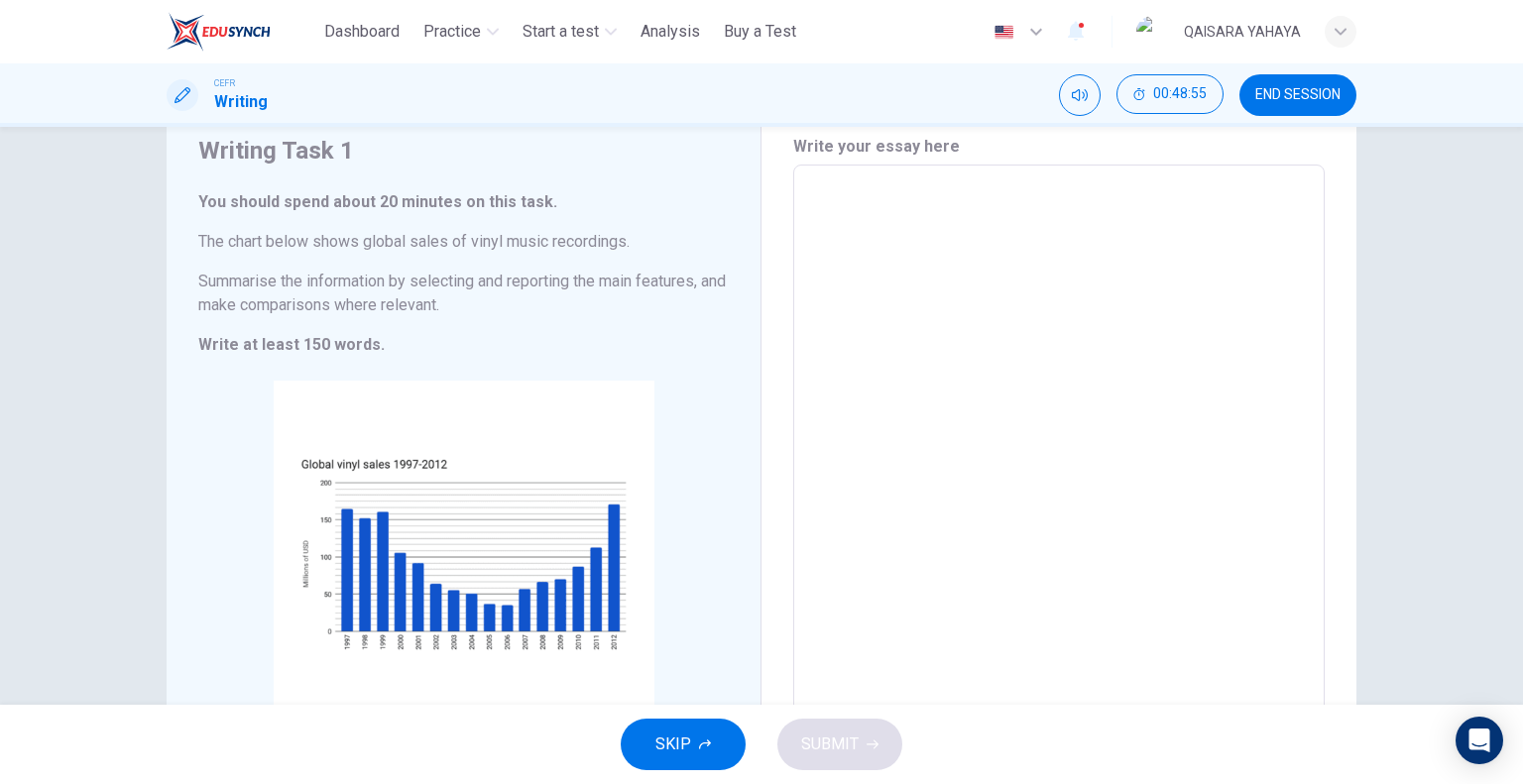 scroll, scrollTop: 203, scrollLeft: 0, axis: vertical 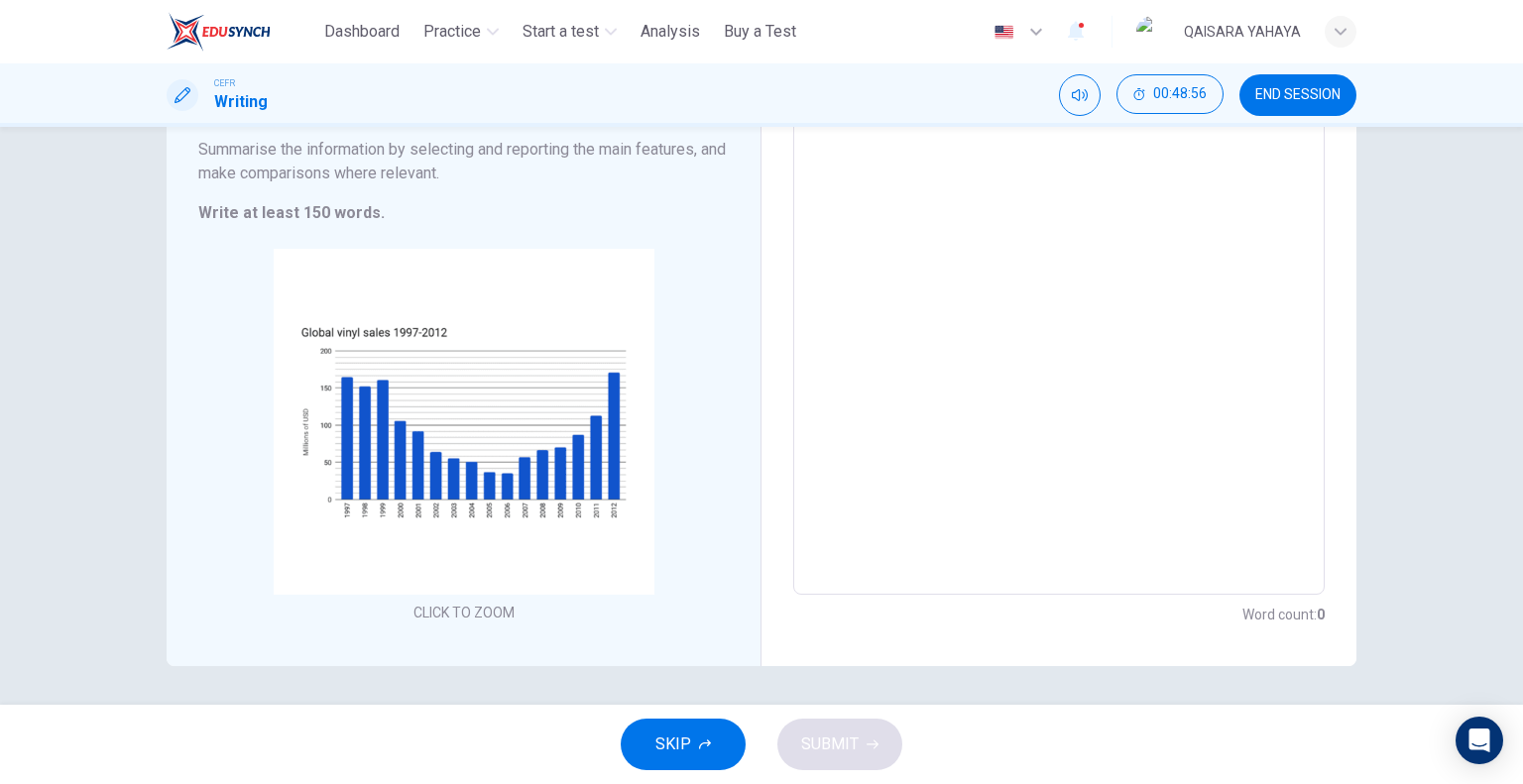 click at bounding box center (1059, 314) 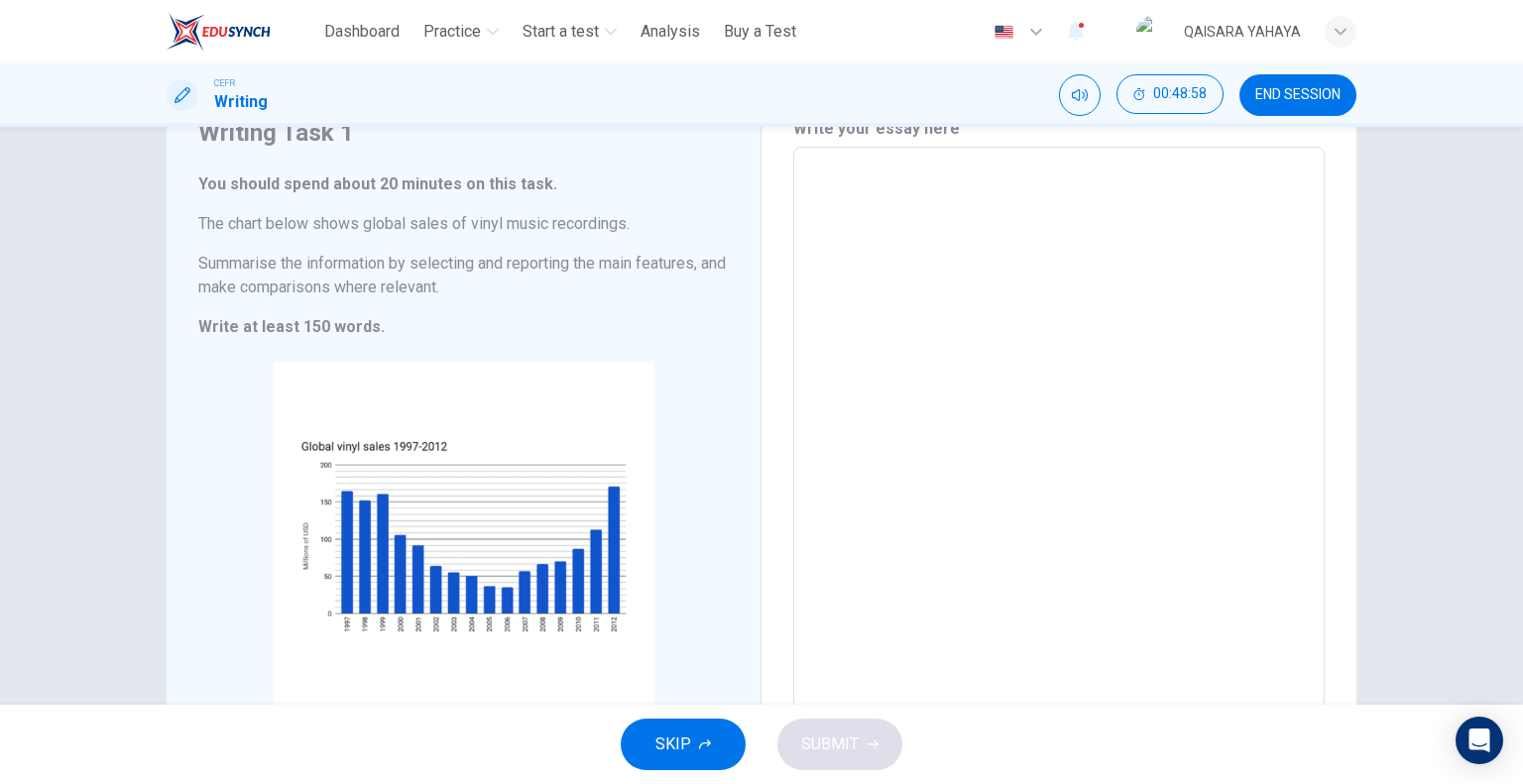scroll, scrollTop: 89, scrollLeft: 0, axis: vertical 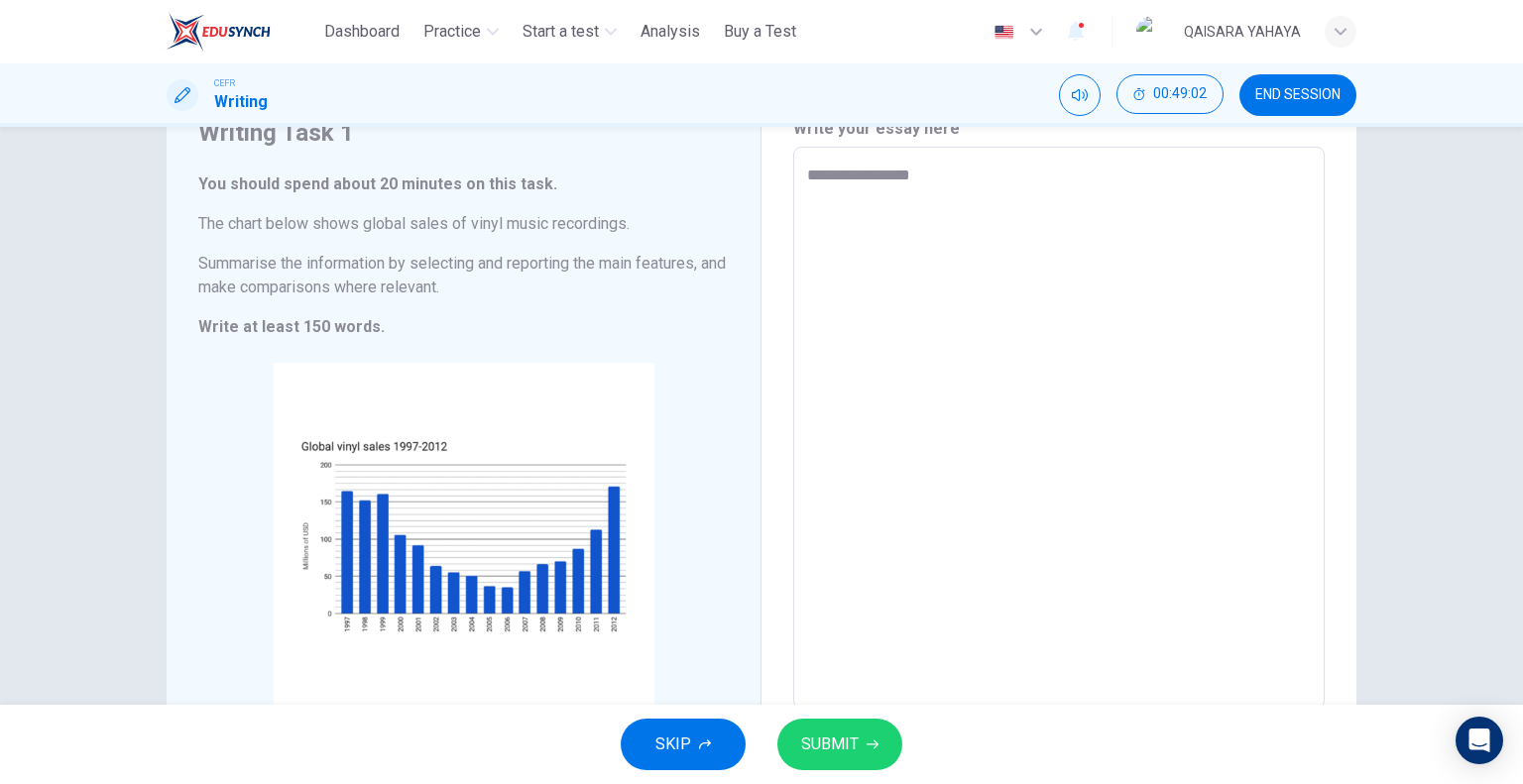 type on "**********" 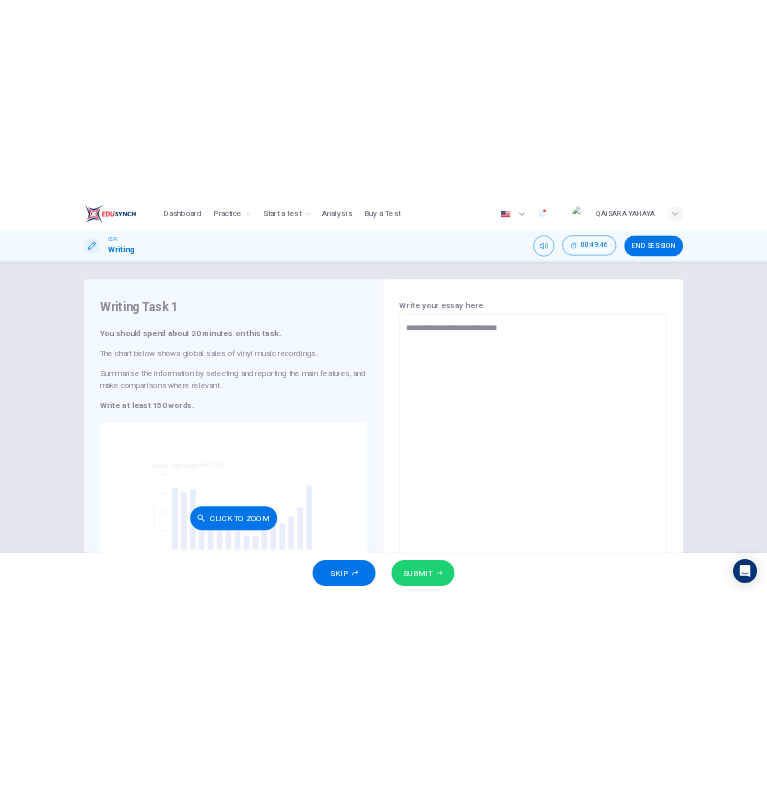 scroll, scrollTop: 105, scrollLeft: 0, axis: vertical 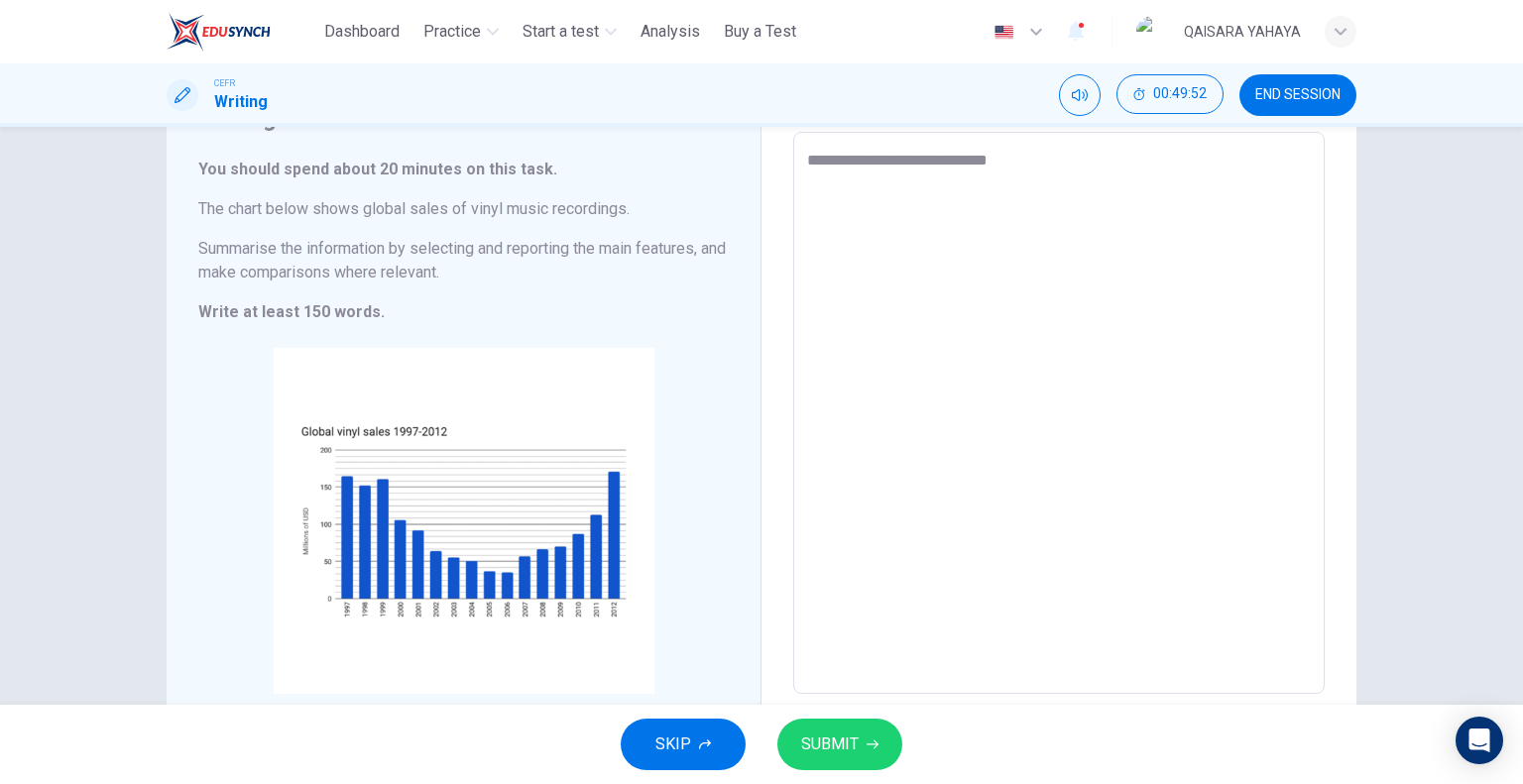 click on "**********" at bounding box center (1059, 413) 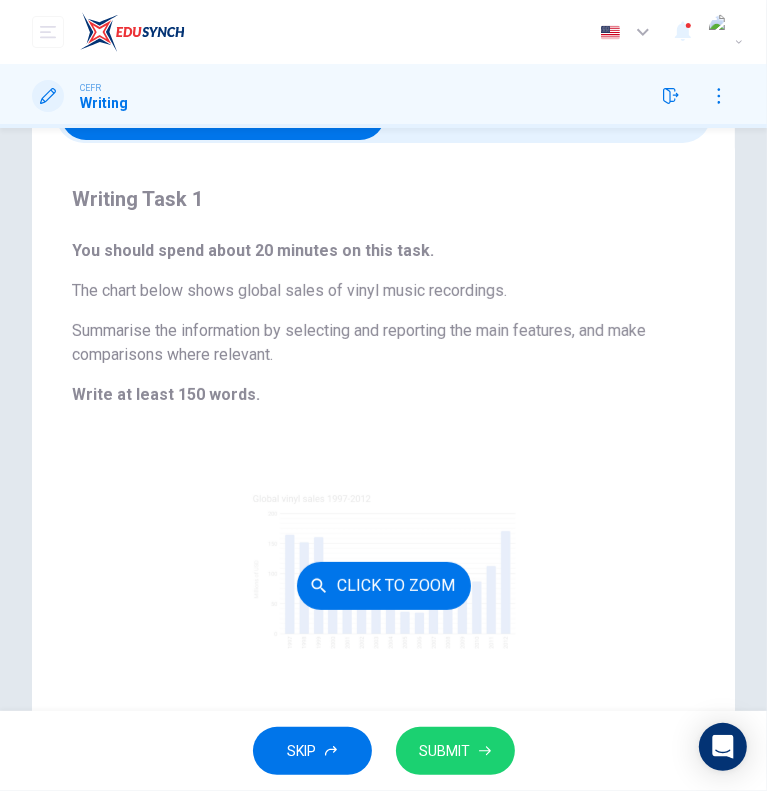 click on "Click to Zoom" at bounding box center (384, 586) 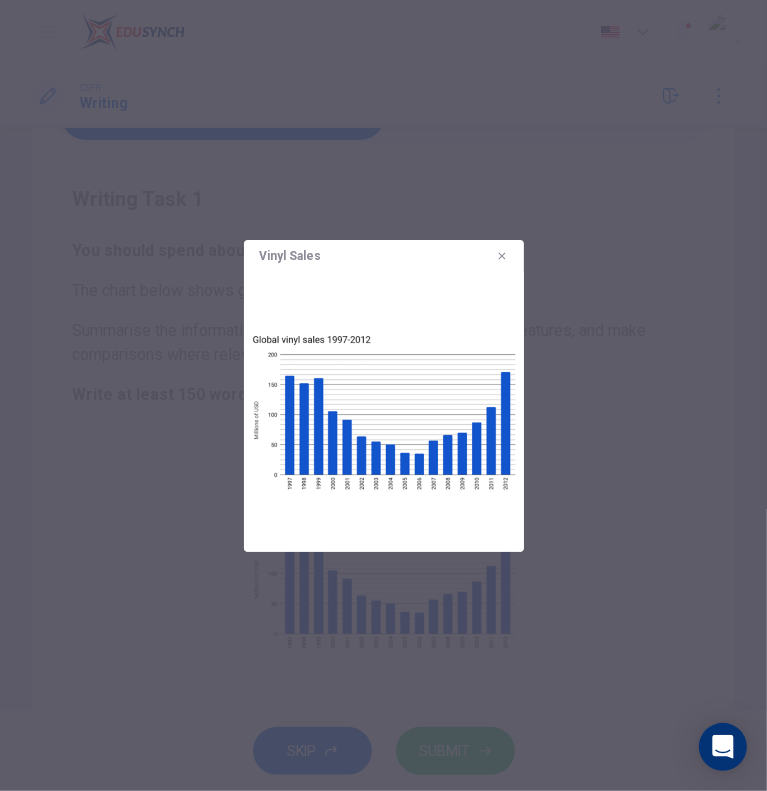 click at bounding box center (502, 256) 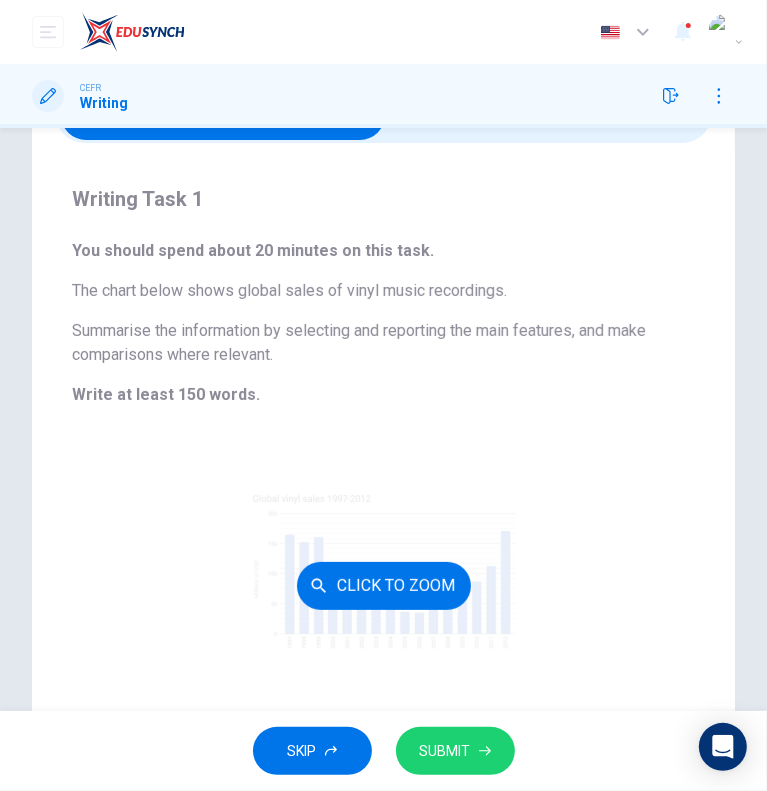 click on "Click to Zoom" at bounding box center (384, 586) 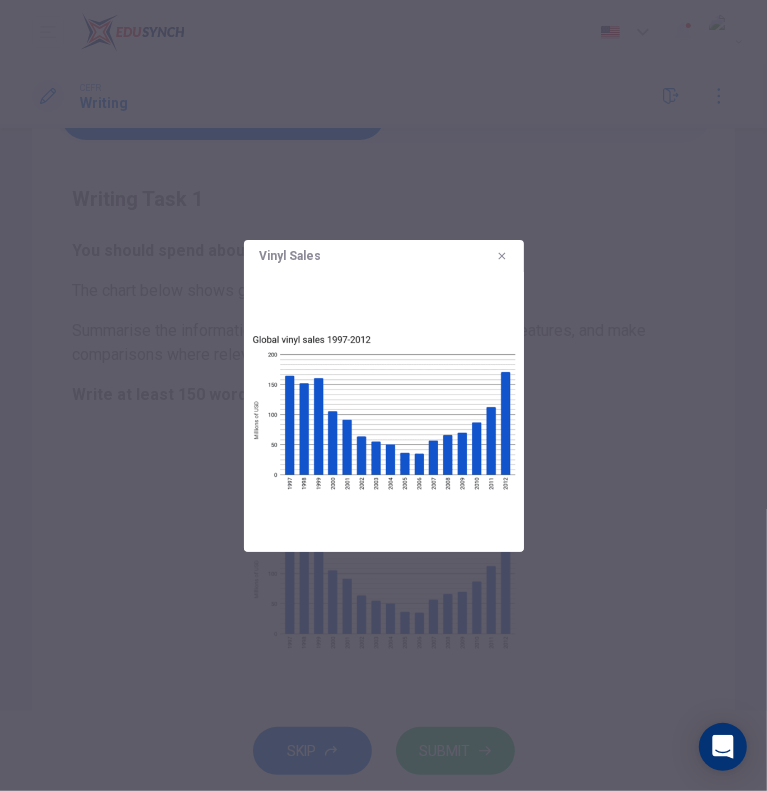 click at bounding box center (501, 255) 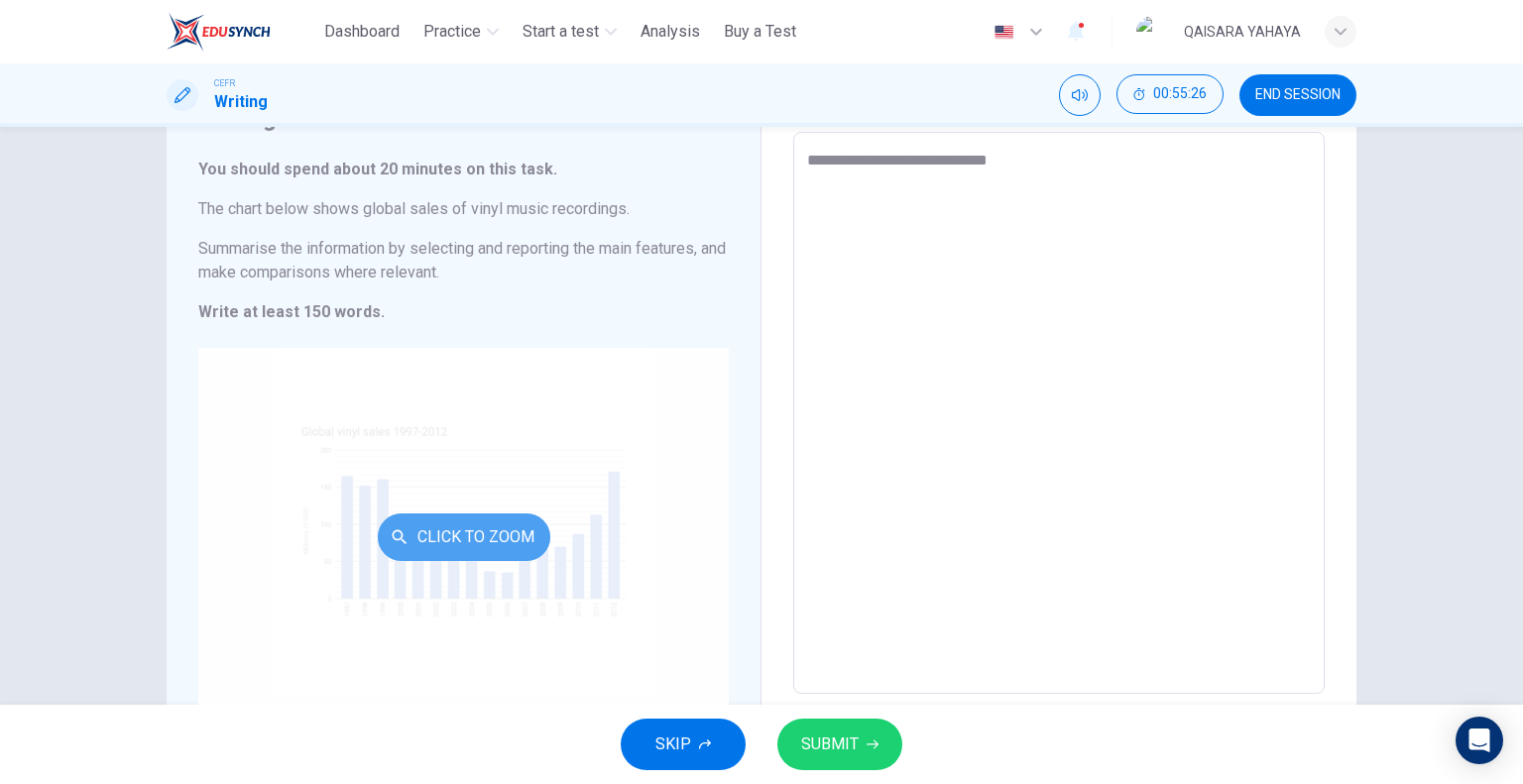 click on "Click to Zoom" at bounding box center (464, 537) 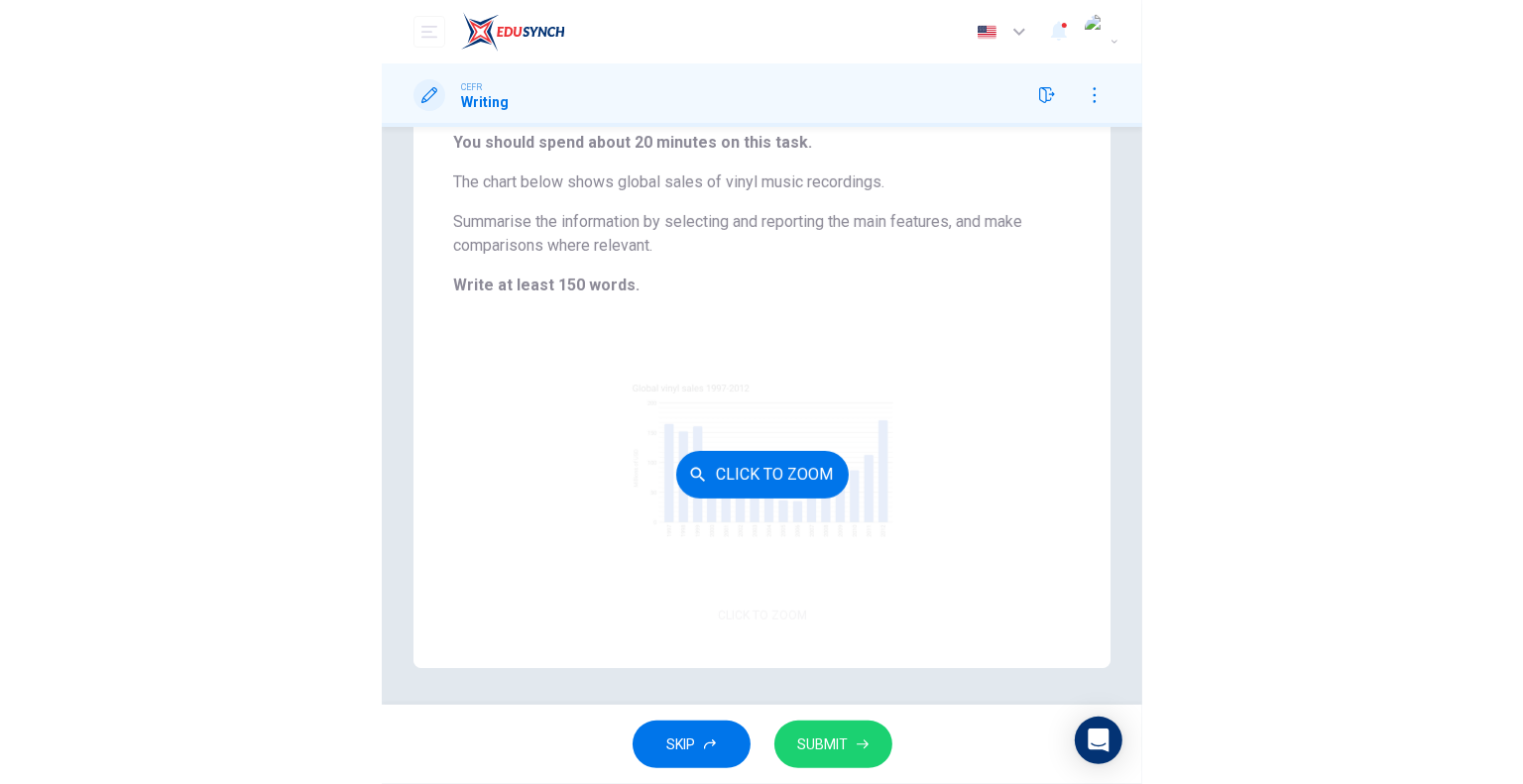 scroll, scrollTop: 213, scrollLeft: 0, axis: vertical 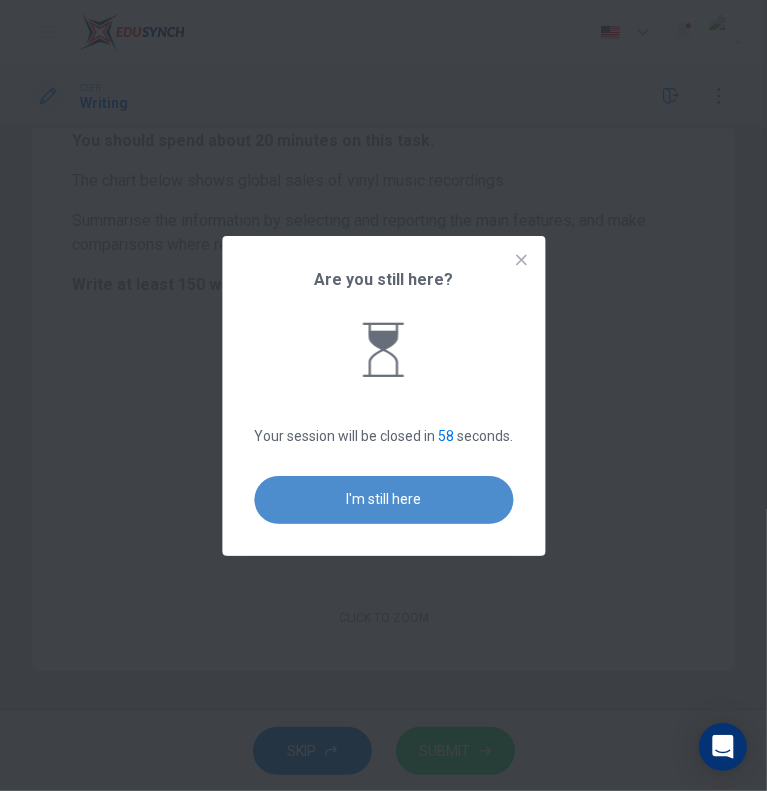 click on "I'm still here" at bounding box center (383, 500) 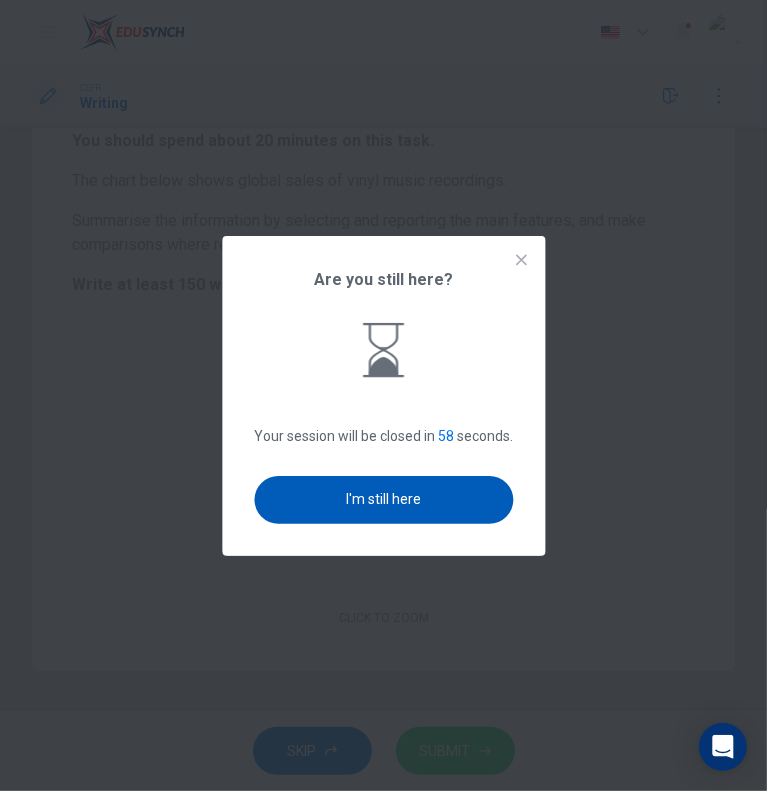 click on "I'm still here" at bounding box center [383, 500] 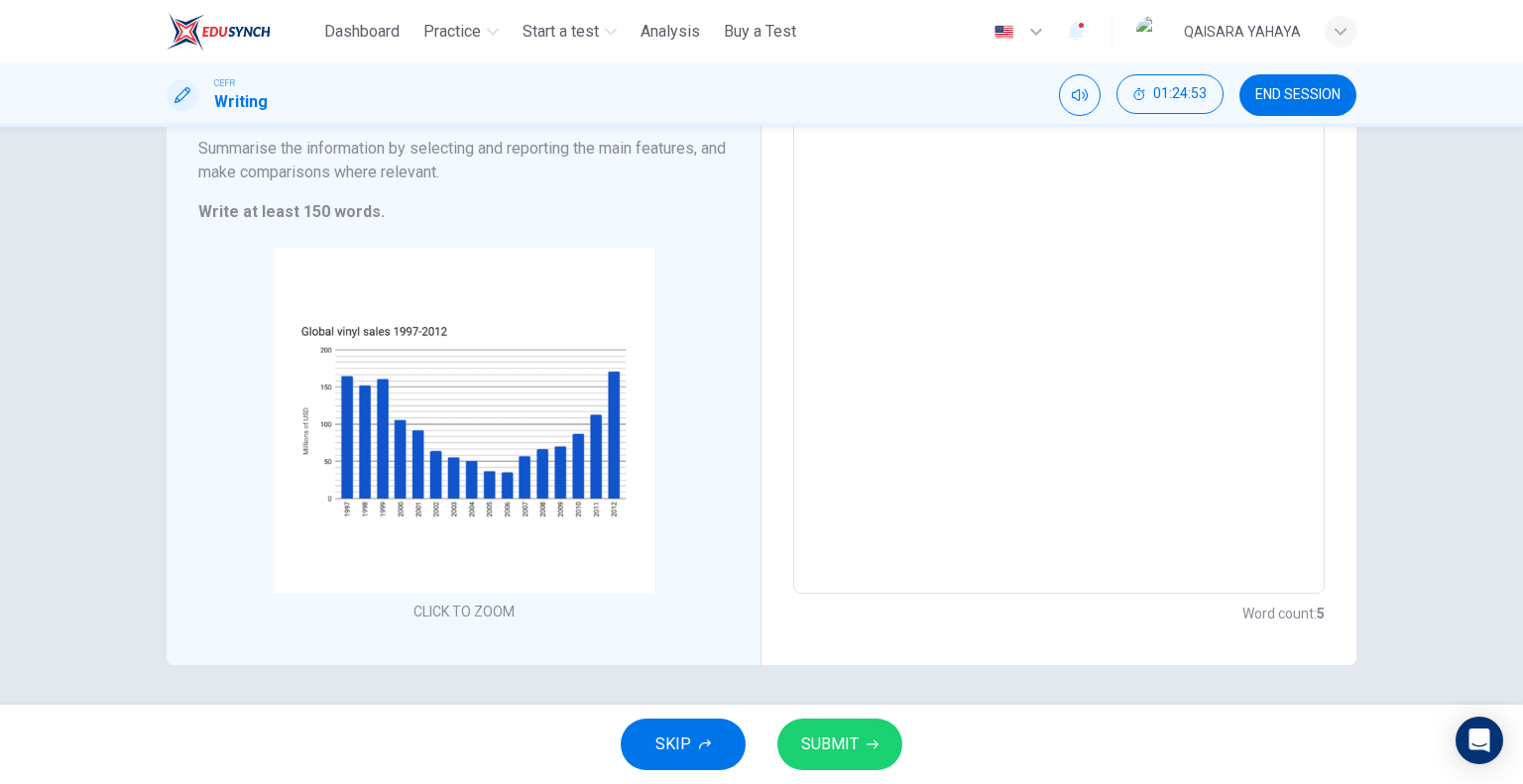 scroll, scrollTop: 190, scrollLeft: 0, axis: vertical 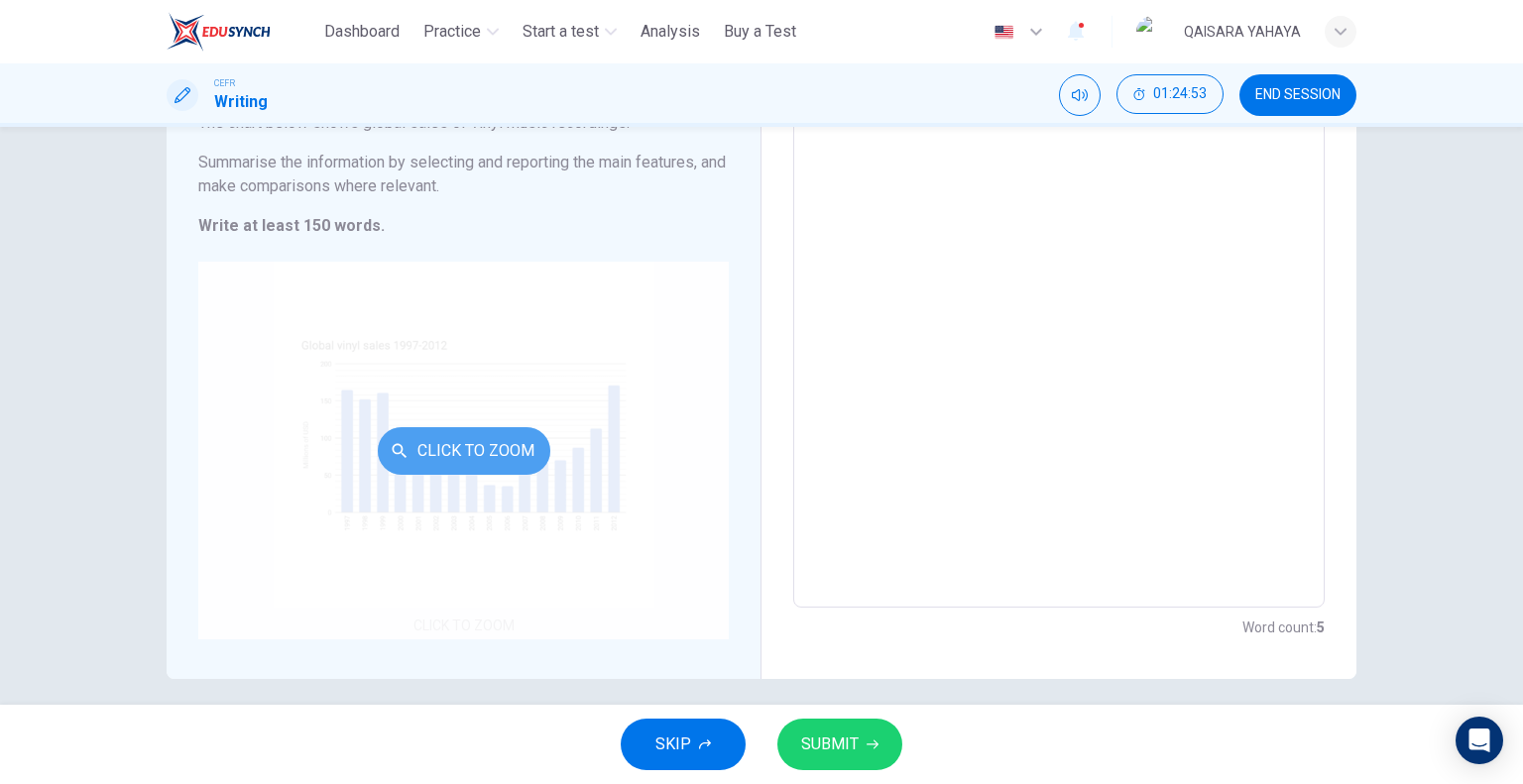 click on "Click to Zoom" at bounding box center [464, 451] 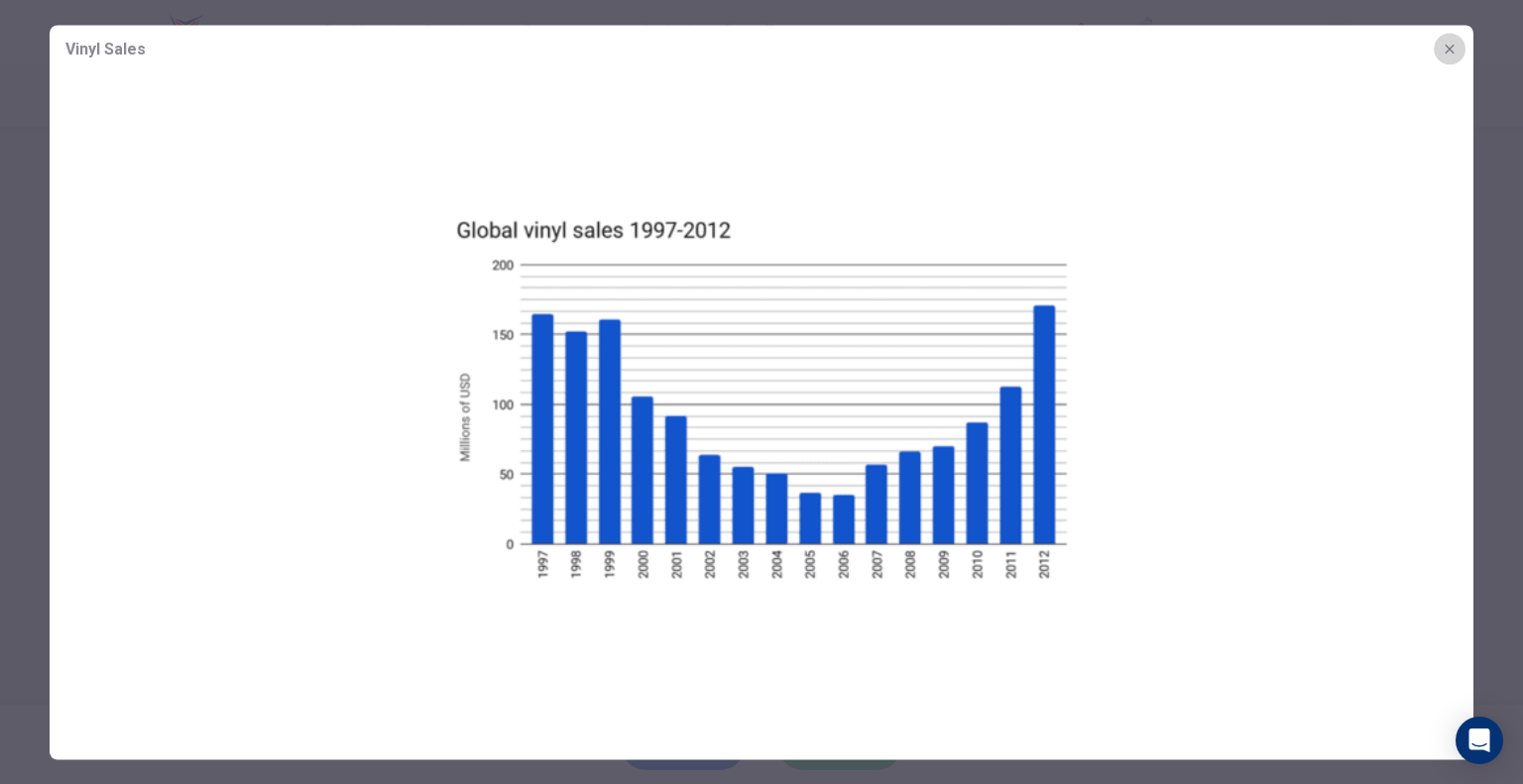click at bounding box center [1450, 49] 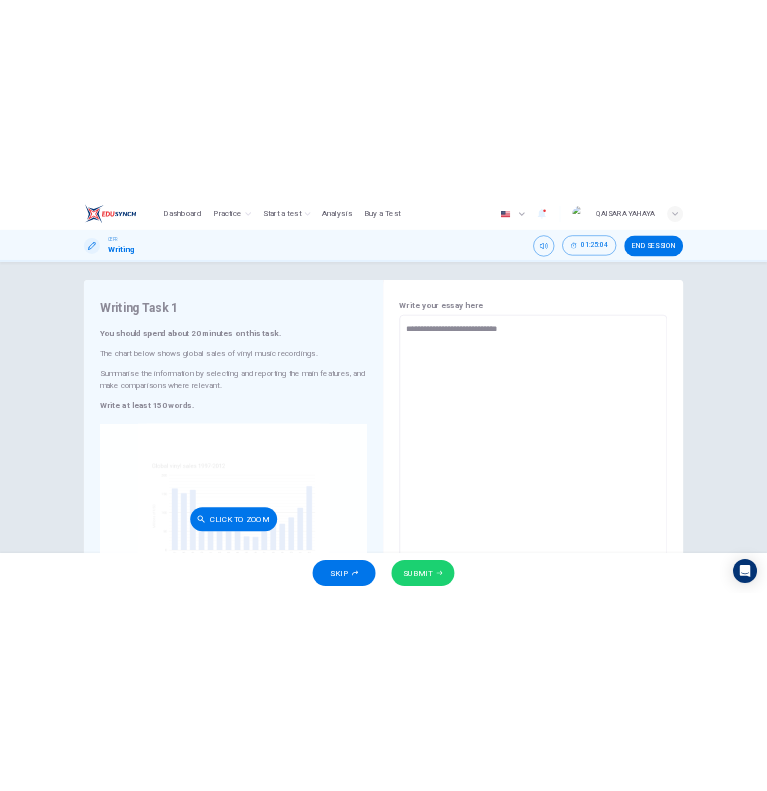 scroll, scrollTop: 0, scrollLeft: 0, axis: both 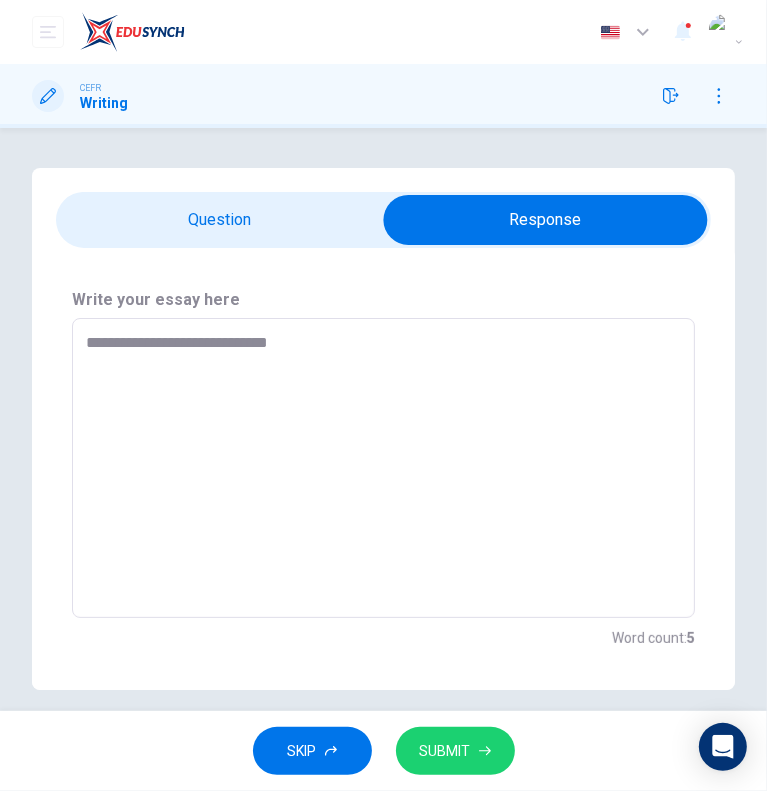 click on "**********" at bounding box center (378, 468) 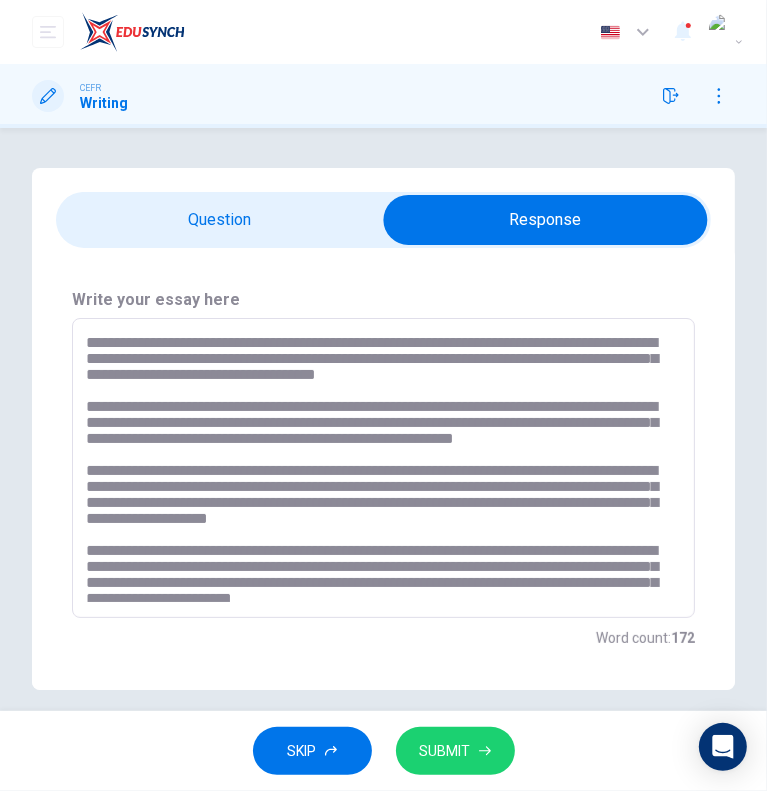 scroll, scrollTop: 22, scrollLeft: 0, axis: vertical 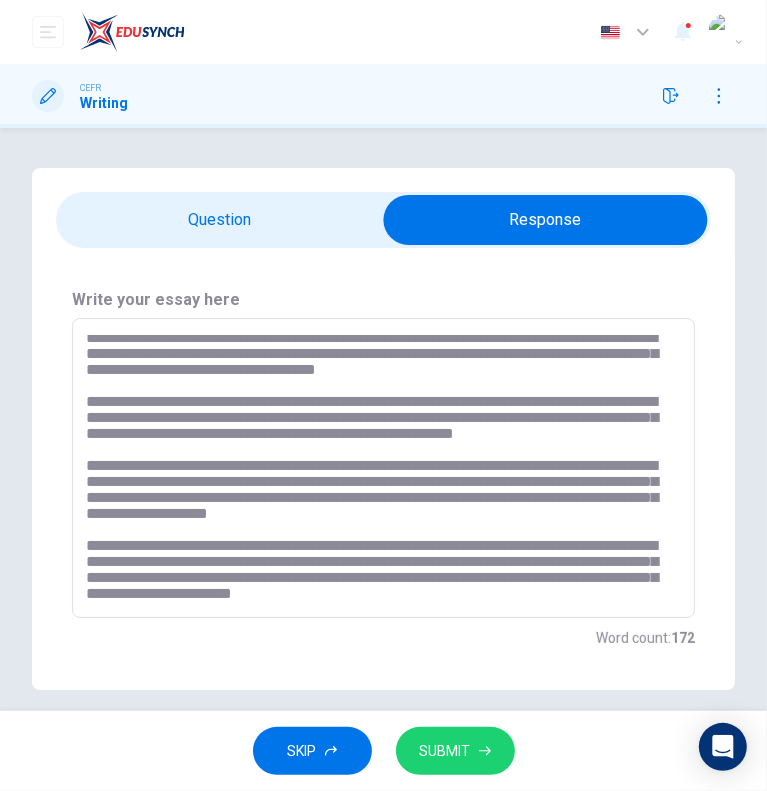 type on "**********" 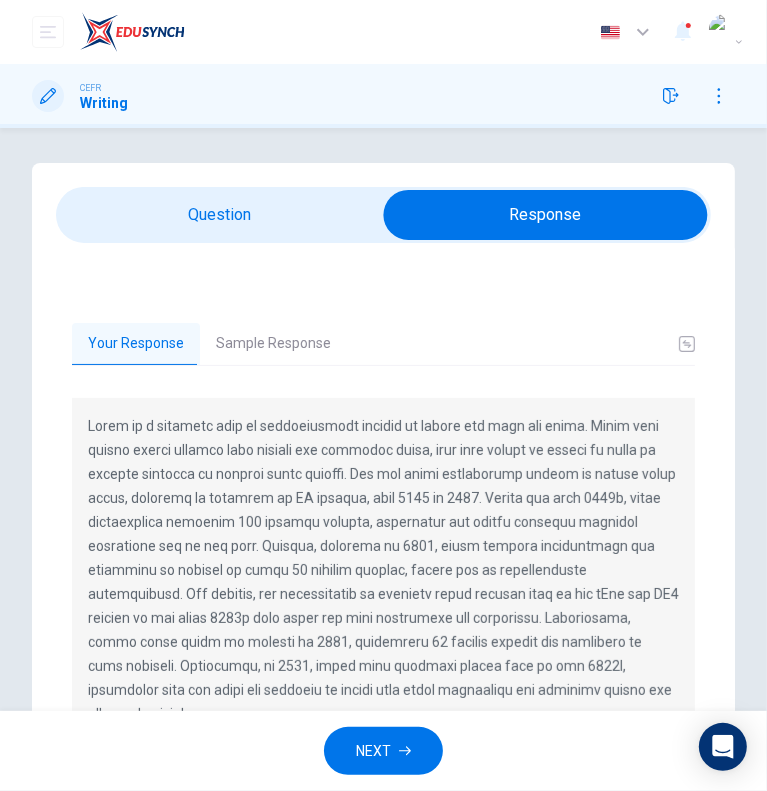 scroll, scrollTop: 0, scrollLeft: 0, axis: both 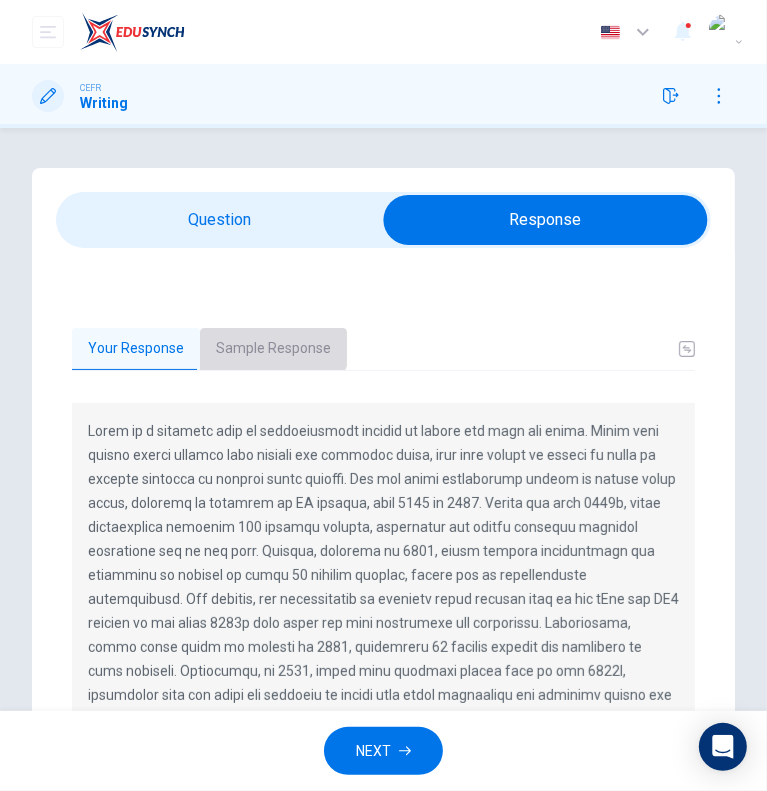 click on "Sample Response" at bounding box center (273, 349) 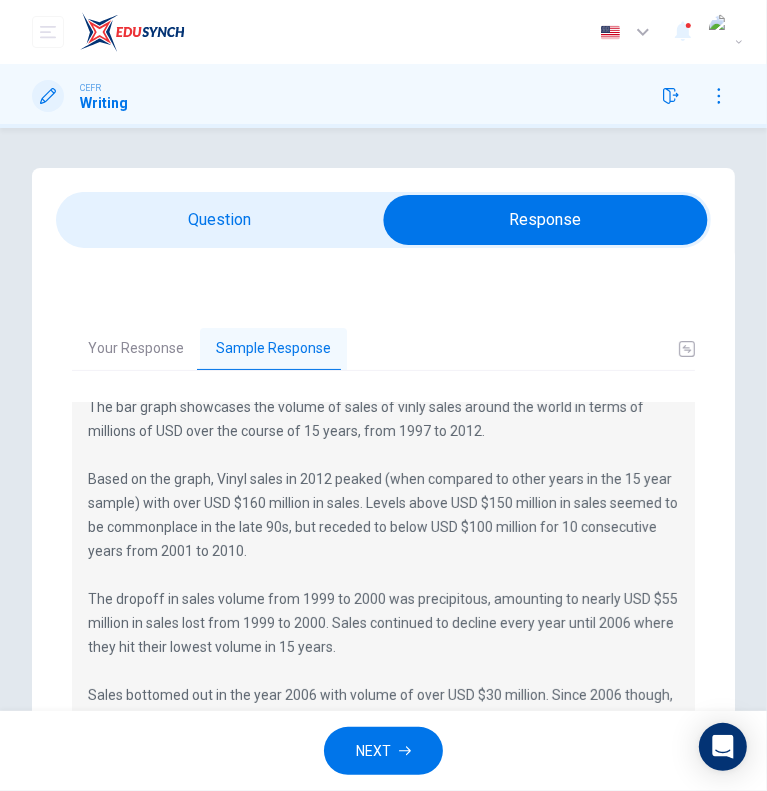 scroll, scrollTop: 48, scrollLeft: 0, axis: vertical 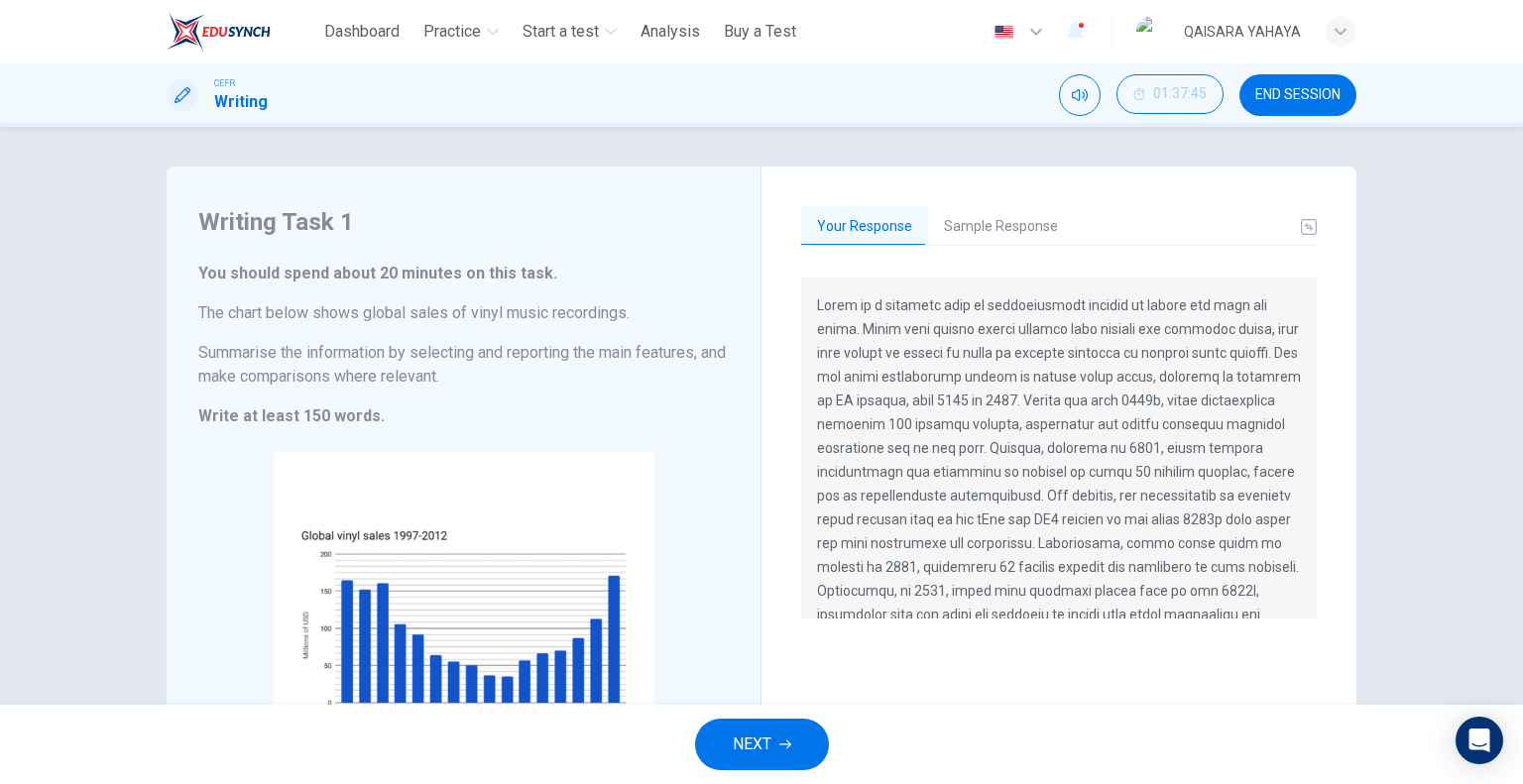 click on "Your Response Sample Response The bar graph showcases the volume of sales of vinly sales around the world in terms of millions of USD over the course of 15 years, from 1997 to 2012.
Based on the graph, Vinyl sales in 2012 peaked (when compared to other years in the 15 year sample) with over USD $160 million in sales. Levels above USD $150 million in sales seemed to be commonplace in the late 90s, but receded to below USD $100 million for 10 consecutive years from 2001 to 2010.
The dropoff in sales volume from 1999 to 2000 was precipitous, amounting to nearly USD $55 million in sales lost from 1999 to 2000. Sales continued to decline every year until 2006 where they hit their lowest volume in 15 years.
Sales bottomed out in the year 2006 with volume of over USD $30 million. Since 2006 though, sales increased yearly before hitting a 15-year high of over $USD 160 million in 2012." at bounding box center (1059, 517) 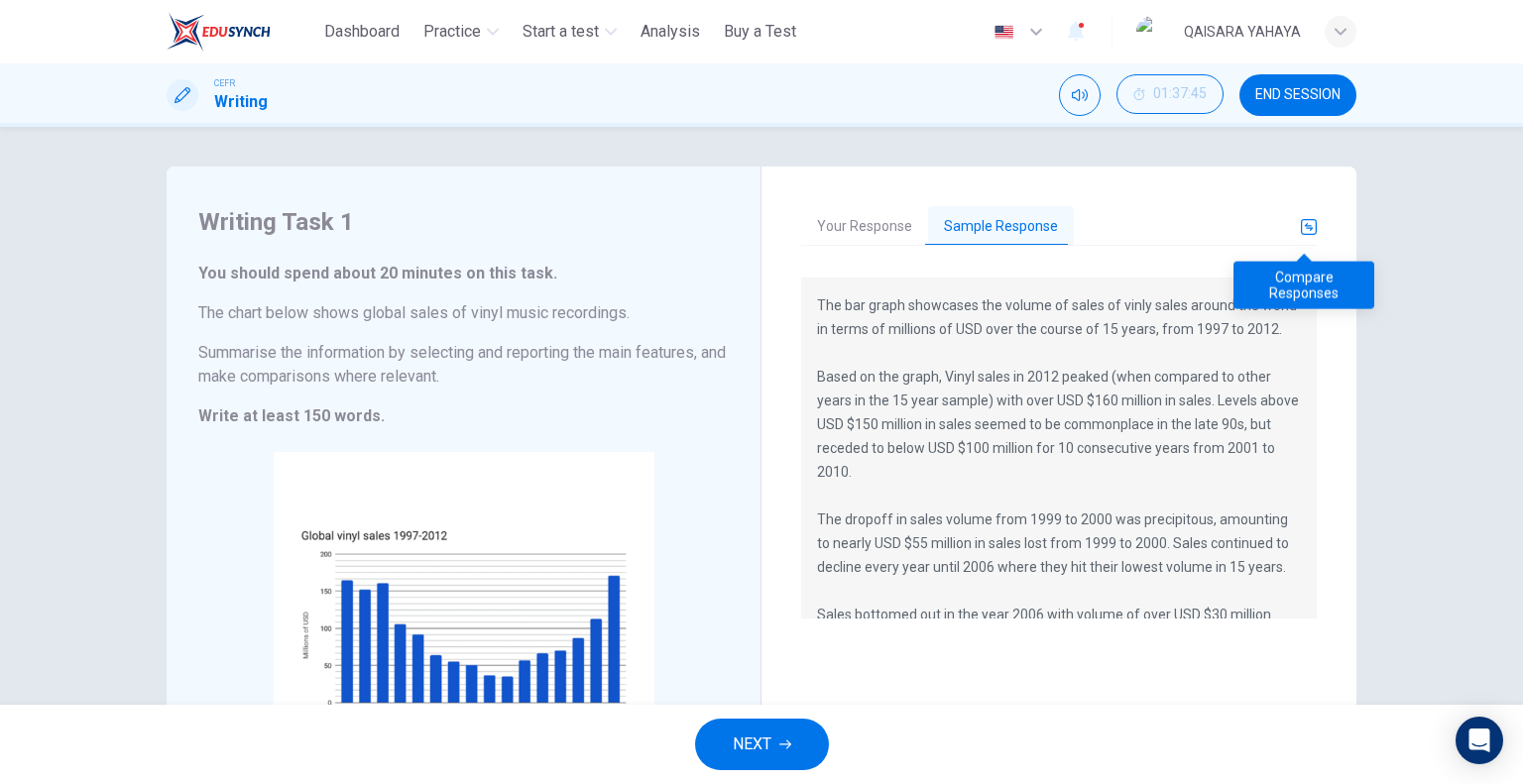 click at bounding box center [1309, 227] 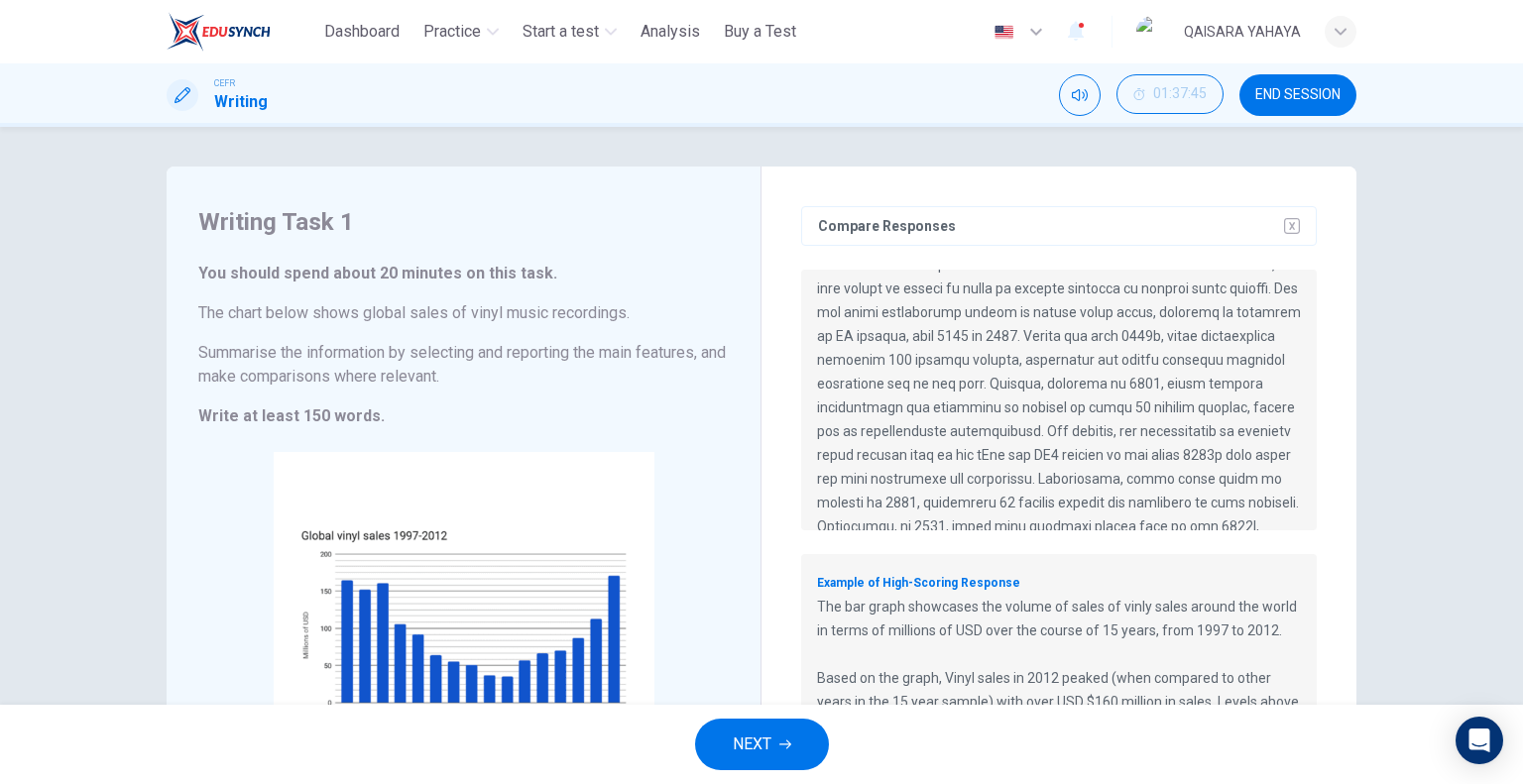 scroll, scrollTop: 153, scrollLeft: 0, axis: vertical 